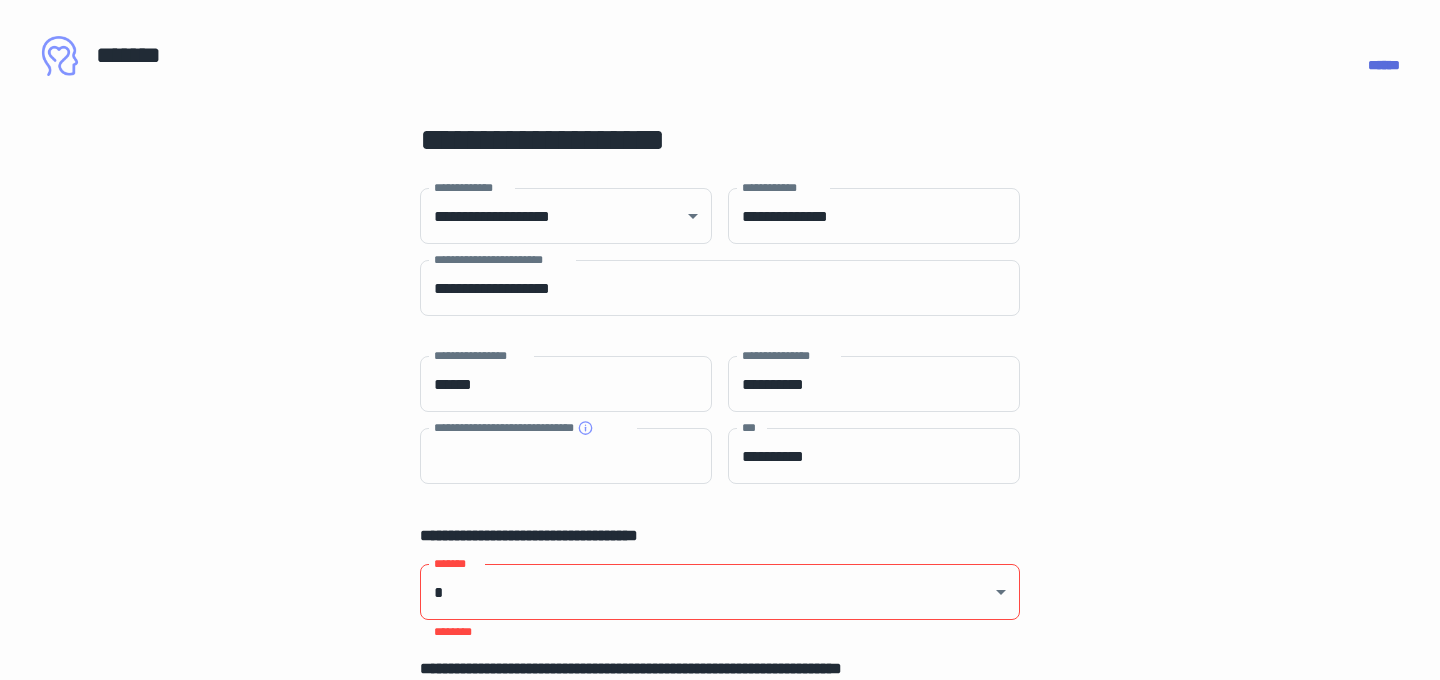 scroll, scrollTop: 1038, scrollLeft: 0, axis: vertical 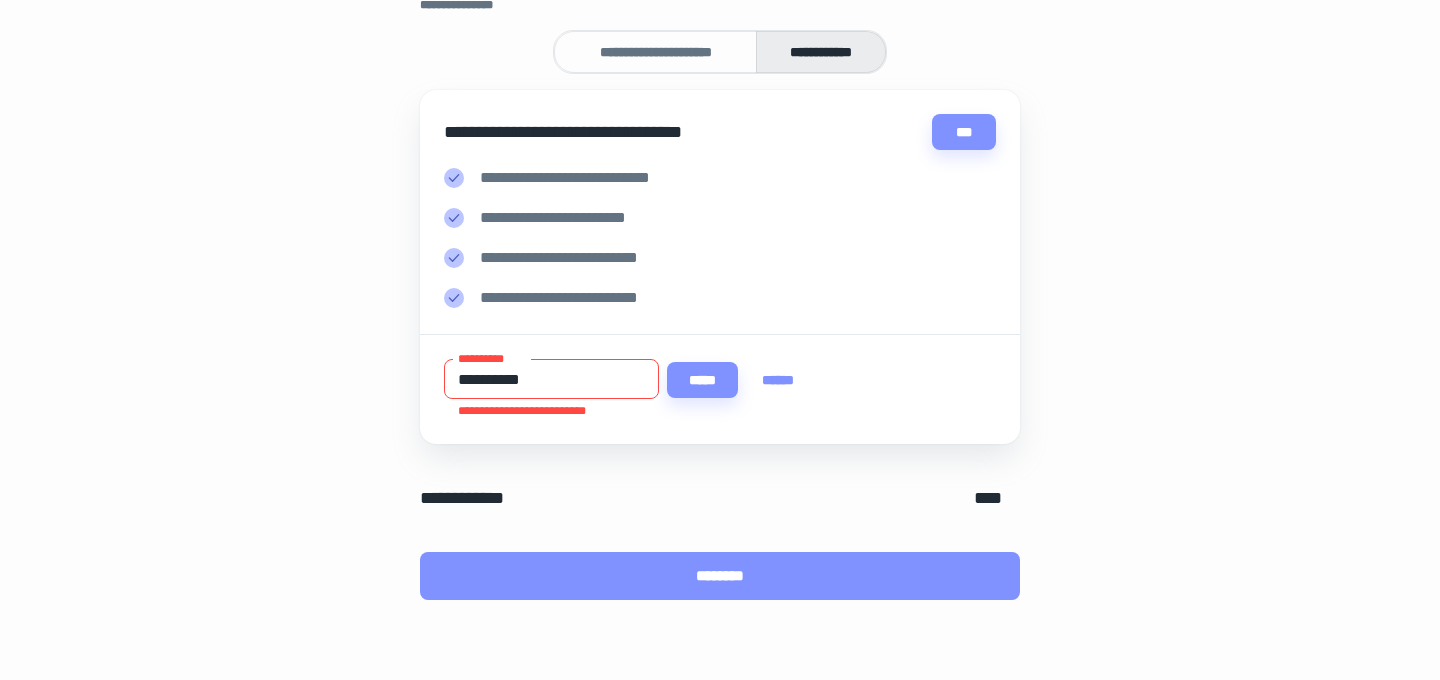 click on "********" at bounding box center [720, 576] 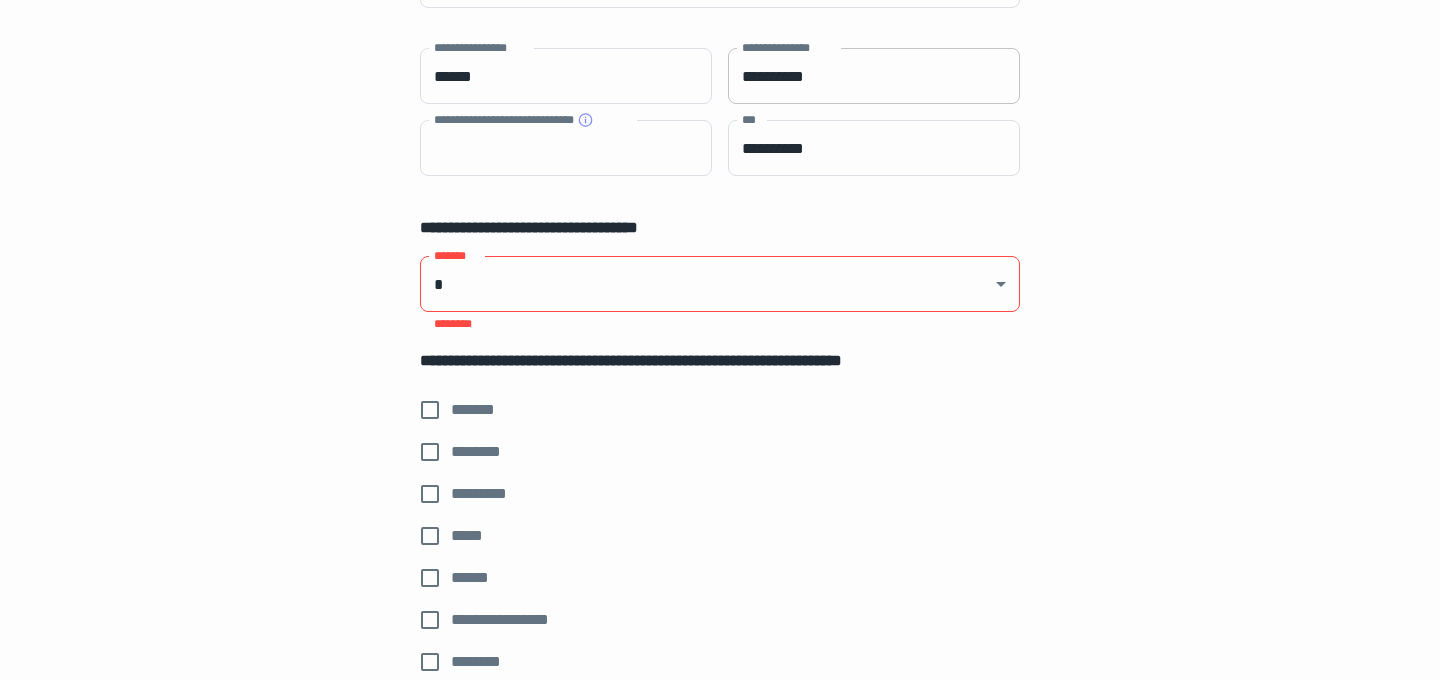 scroll, scrollTop: 315, scrollLeft: 0, axis: vertical 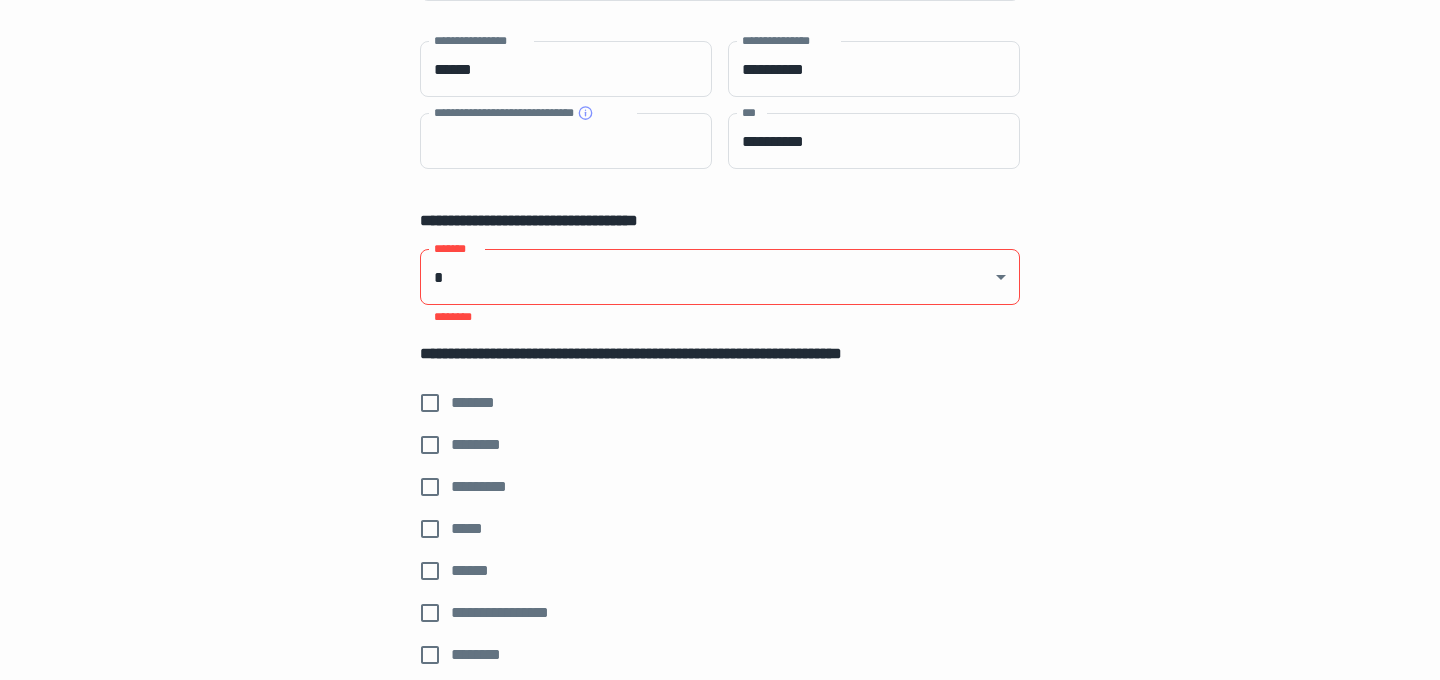 click on "[FIRST] [LAST] [ADDRESS] [CITY], [STATE] [POSTAL_CODE] [COUNTRY] [PHONE] [EMAIL] [WEBSITE] [COMPANY_NAME] [PRODUCT_NAME] [PRICE] [DATE] [TIME] [BIRTH_DATE] [AGE] [SSN] [PASSPORT_NUMBER] [DRIVER_LICENSE_NUMBER] [CREDIT_CARD_NUMBER]" at bounding box center (720, 25) 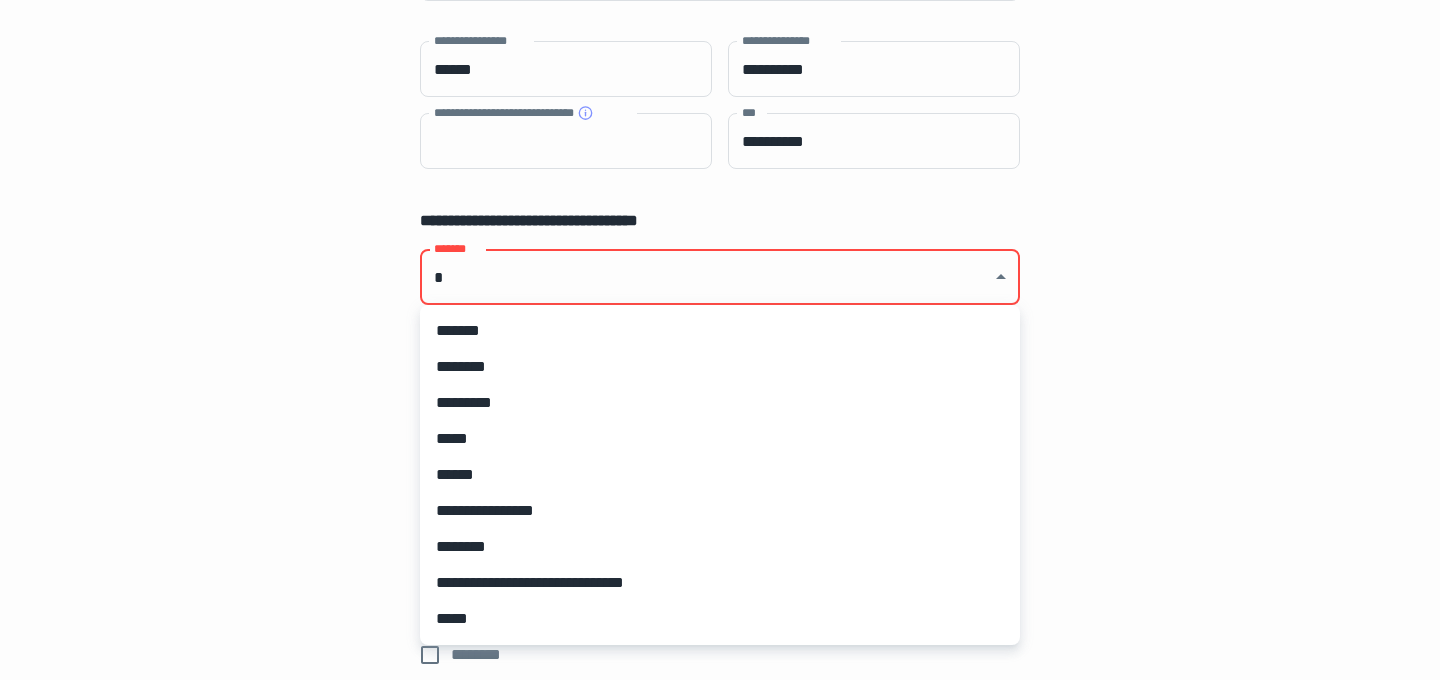 click on "******" at bounding box center [720, 475] 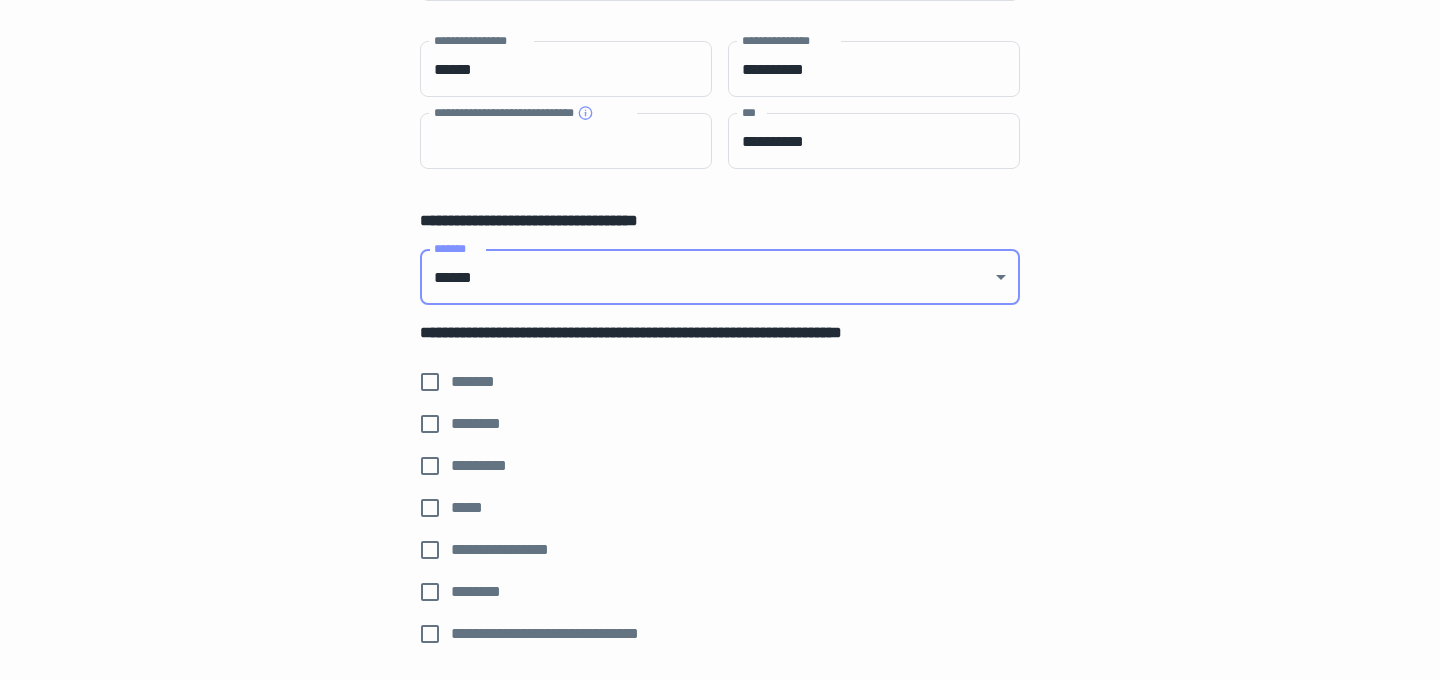 click on "[FIRST] [LAST] [ADDRESS] [CITY], [STATE] [POSTAL_CODE] [COUNTRY] [PHONE] [EMAIL] [WEBSITE] [COMPANY_NAME] [PRODUCT_NAME] [PRICE] [DATE] [TIME] [BIRTH_DATE] [AGE] [SSN] [PASSPORT_NUMBER] [DRIVER_LICENSE_NUMBER] [CREDIT_CARD_NUMBER]" at bounding box center [720, 550] 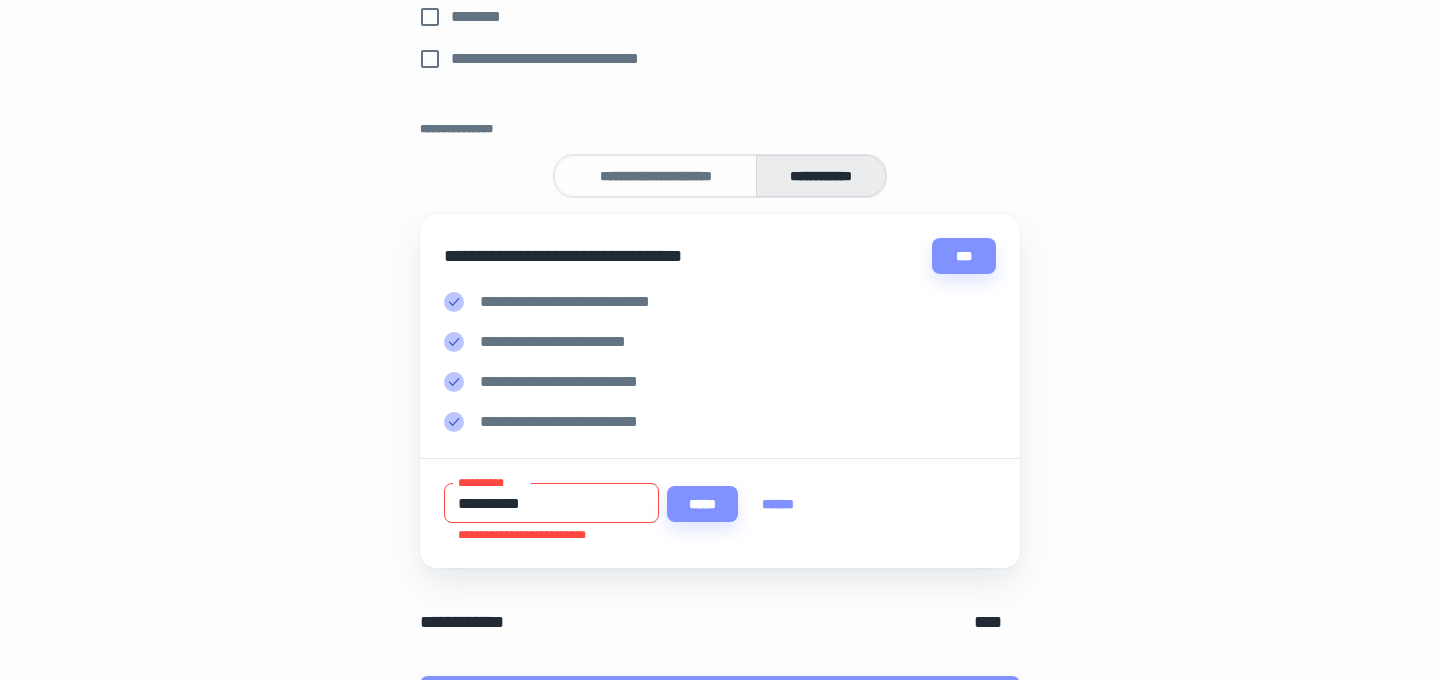 scroll, scrollTop: 1014, scrollLeft: 0, axis: vertical 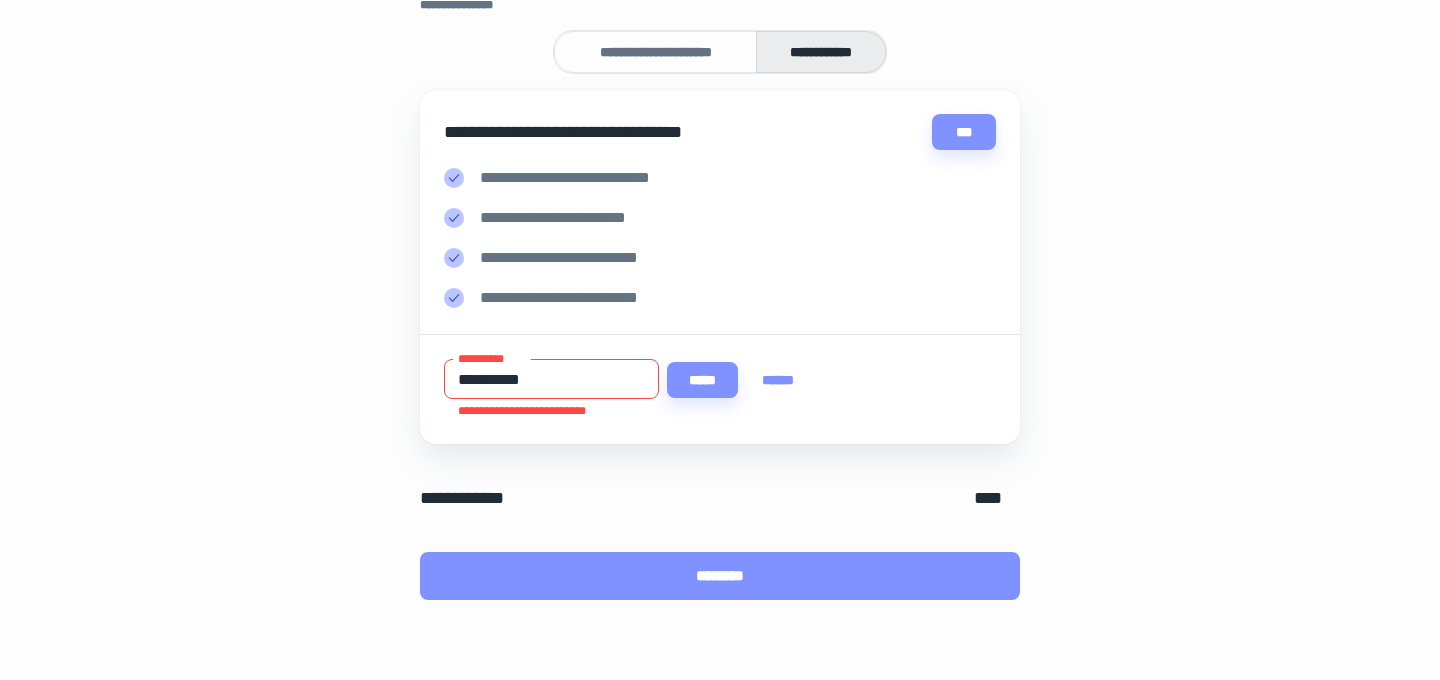 click on "********" at bounding box center (720, 576) 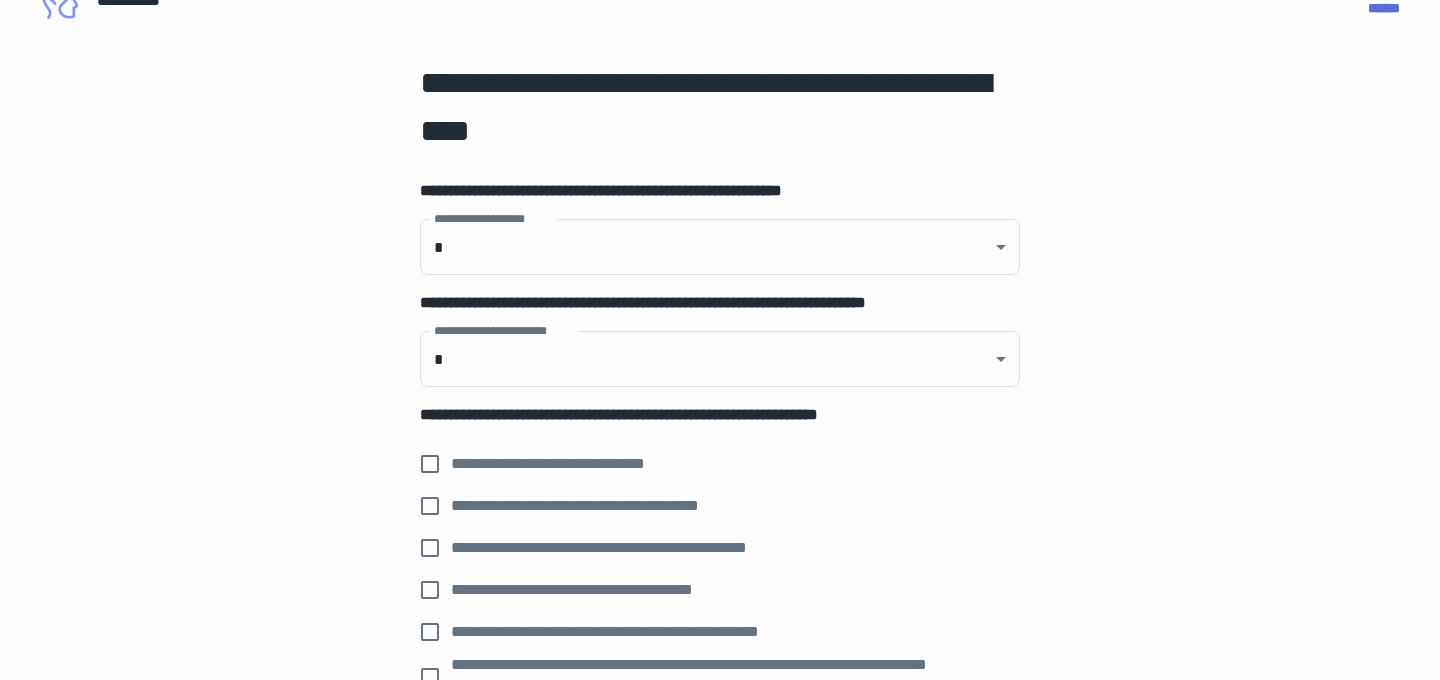scroll, scrollTop: 62, scrollLeft: 0, axis: vertical 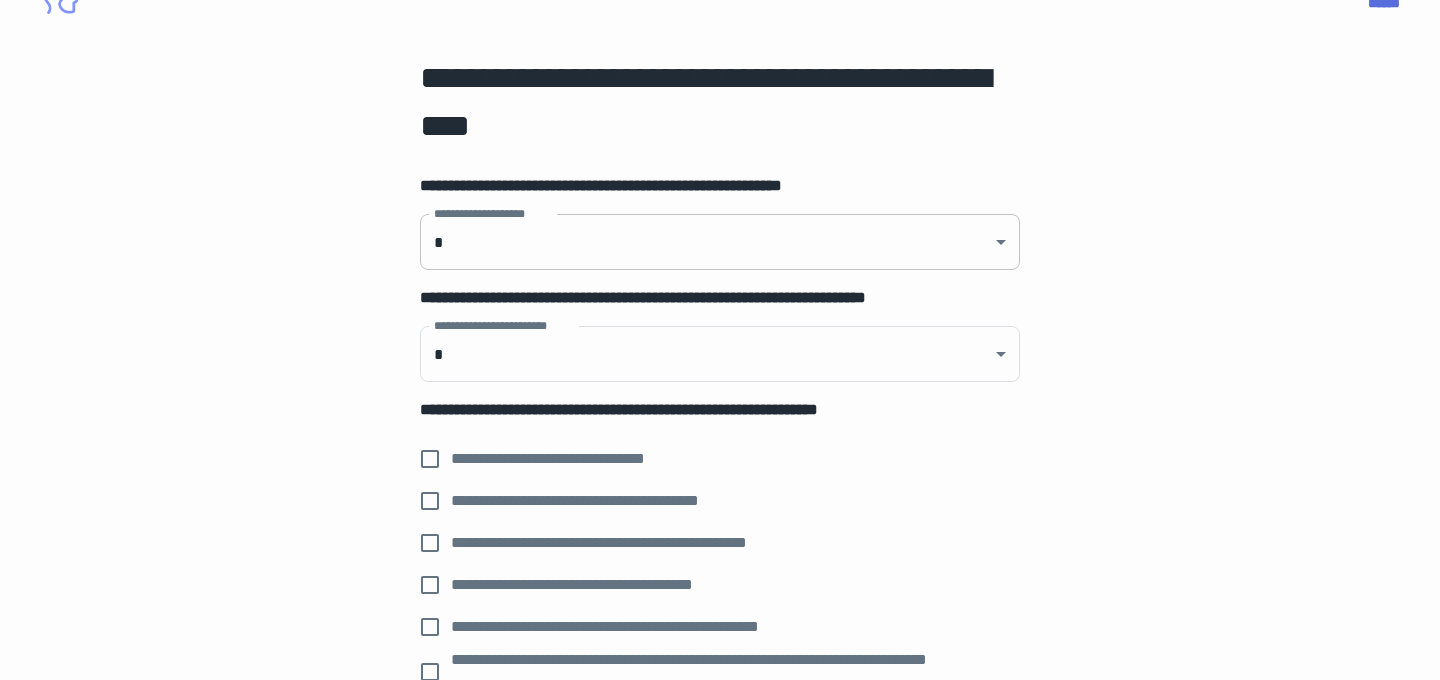 click on "**********" at bounding box center (720, 278) 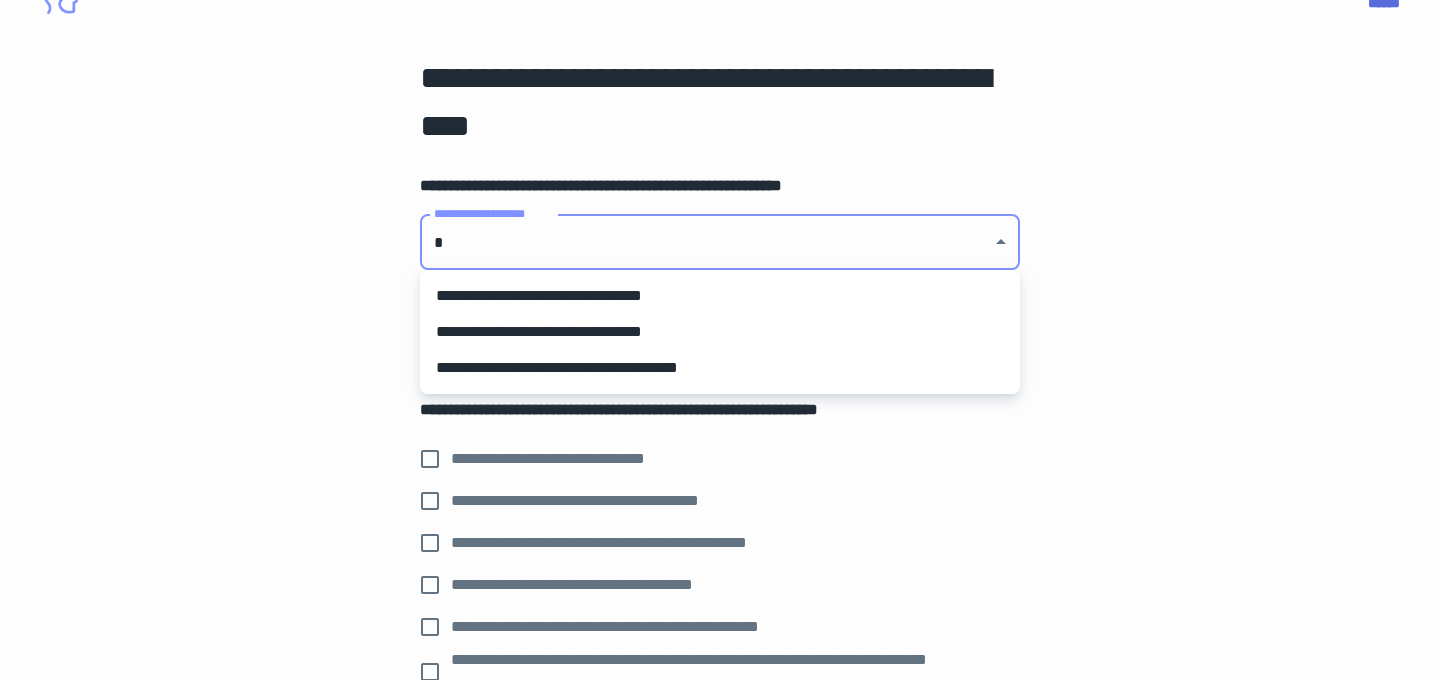 click on "**********" at bounding box center [720, 332] 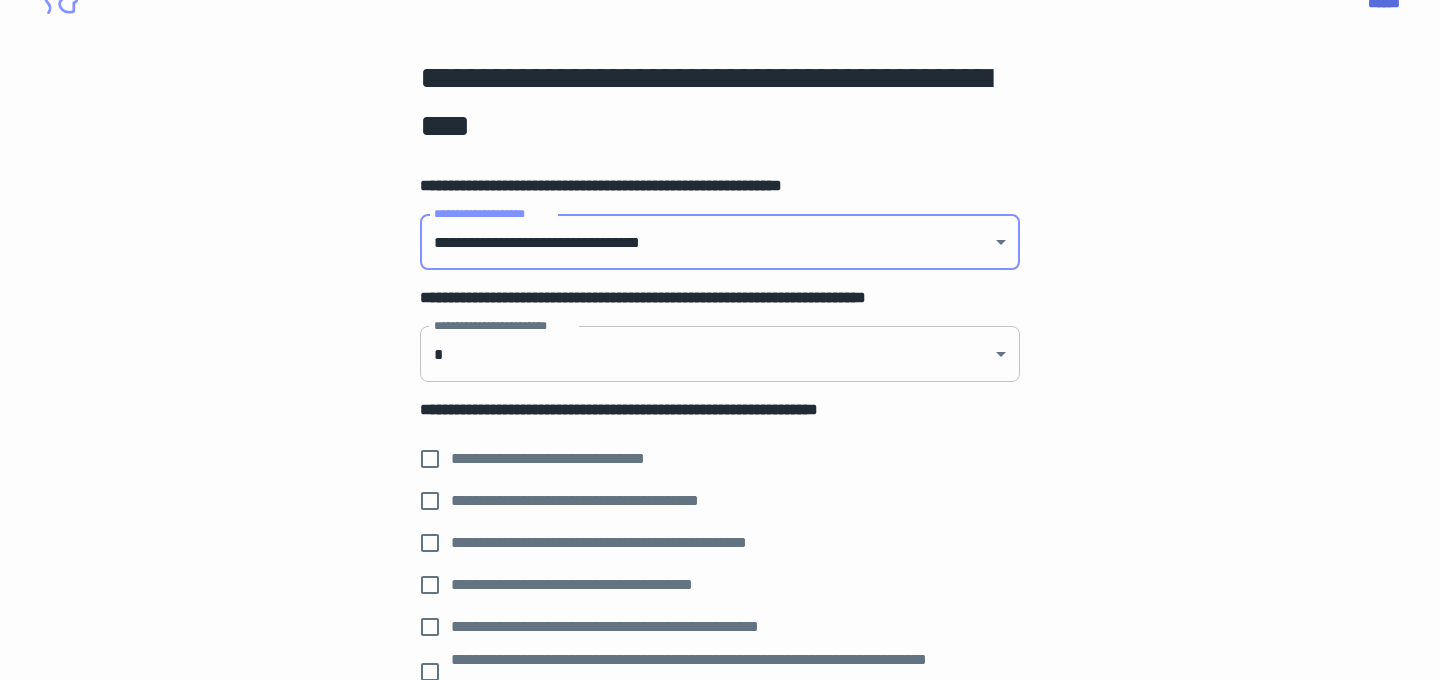 scroll, scrollTop: 144, scrollLeft: 0, axis: vertical 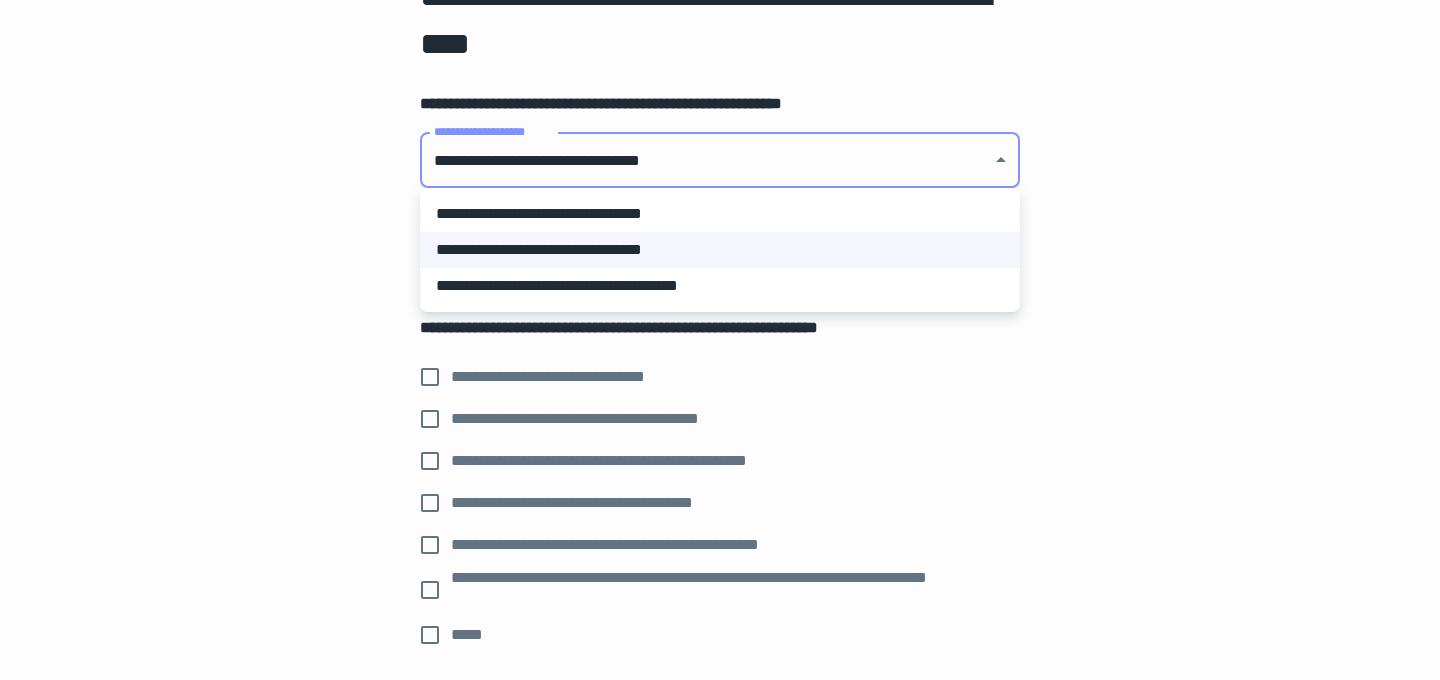 click on "[FIRST] [LAST] [ADDRESS] [CITY], [STATE] [POSTAL_CODE] [COUNTRY] [PHONE] [EMAIL] [WEBSITE] [COMPANY_NAME] [PRODUCT_NAME] [PRICE] [DATE] [TIME] [BIRTH_DATE] [AGE] [SSN] [PASSPORT_NUMBER] [DRIVER_LICENSE_NUMBER] [CREDIT_CARD_NUMBER]" at bounding box center [720, 196] 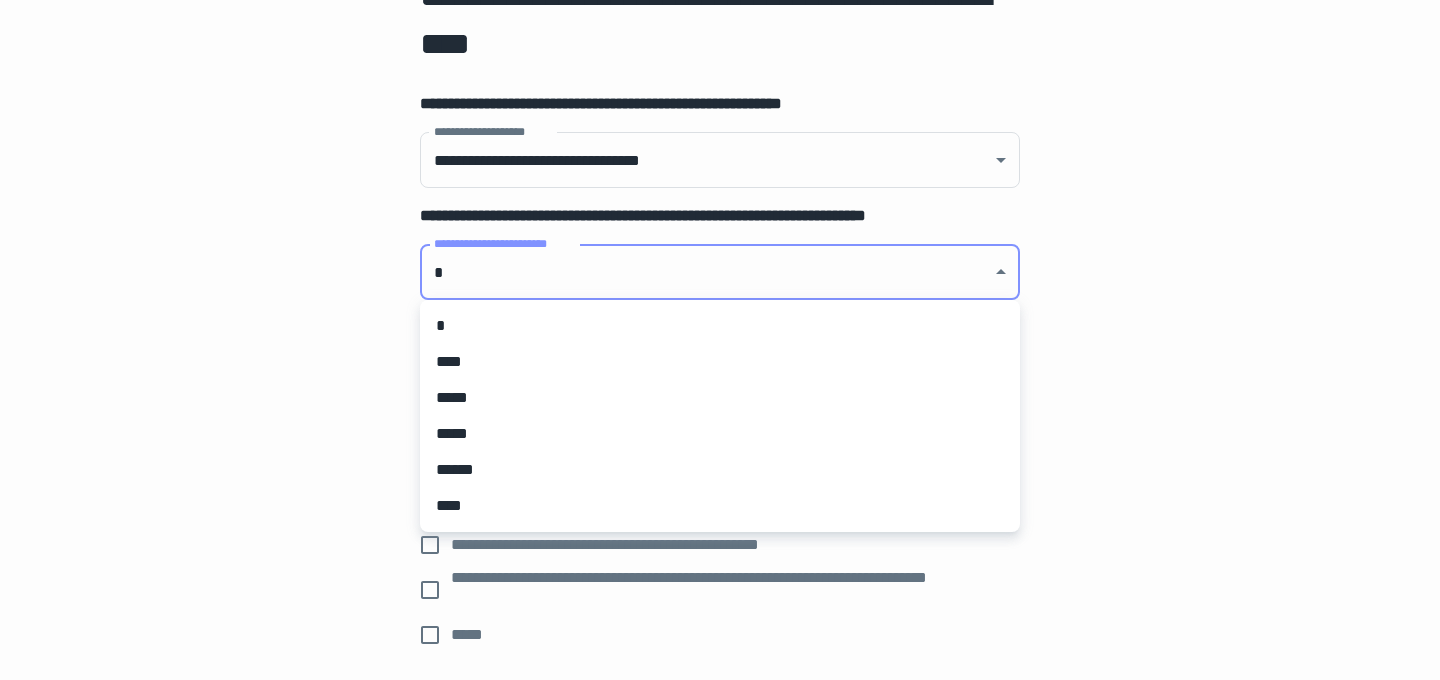 click on "[FIRST] [LAST] [ADDRESS] [CITY], [STATE] [POSTAL_CODE] [COUNTRY] [PHONE] [EMAIL] [WEBSITE] [COMPANY_NAME] [PRODUCT_NAME] [PRICE] [DATE] [TIME] [BIRTH_DATE] [AGE] [SSN] [PASSPORT_NUMBER] [DRIVER_LICENSE_NUMBER] [CREDIT_CARD_NUMBER]" at bounding box center [720, 196] 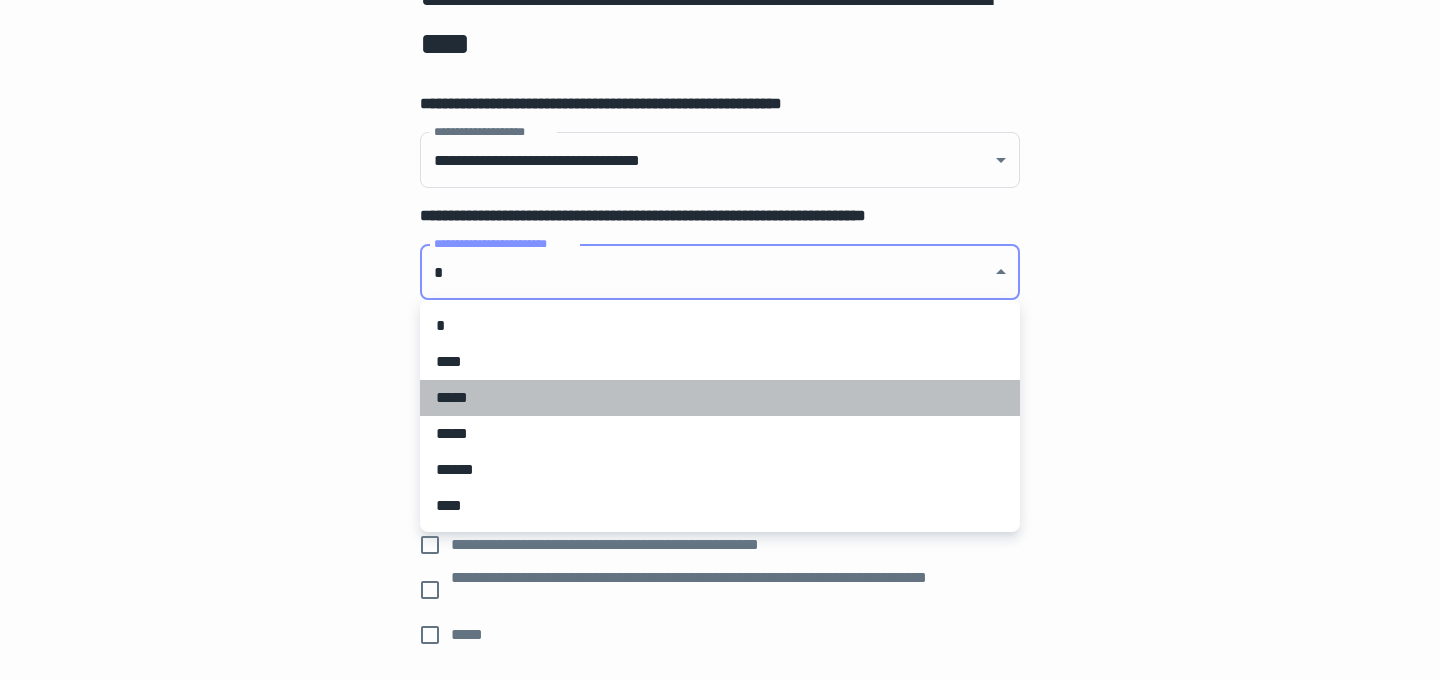 click on "*****" at bounding box center (720, 398) 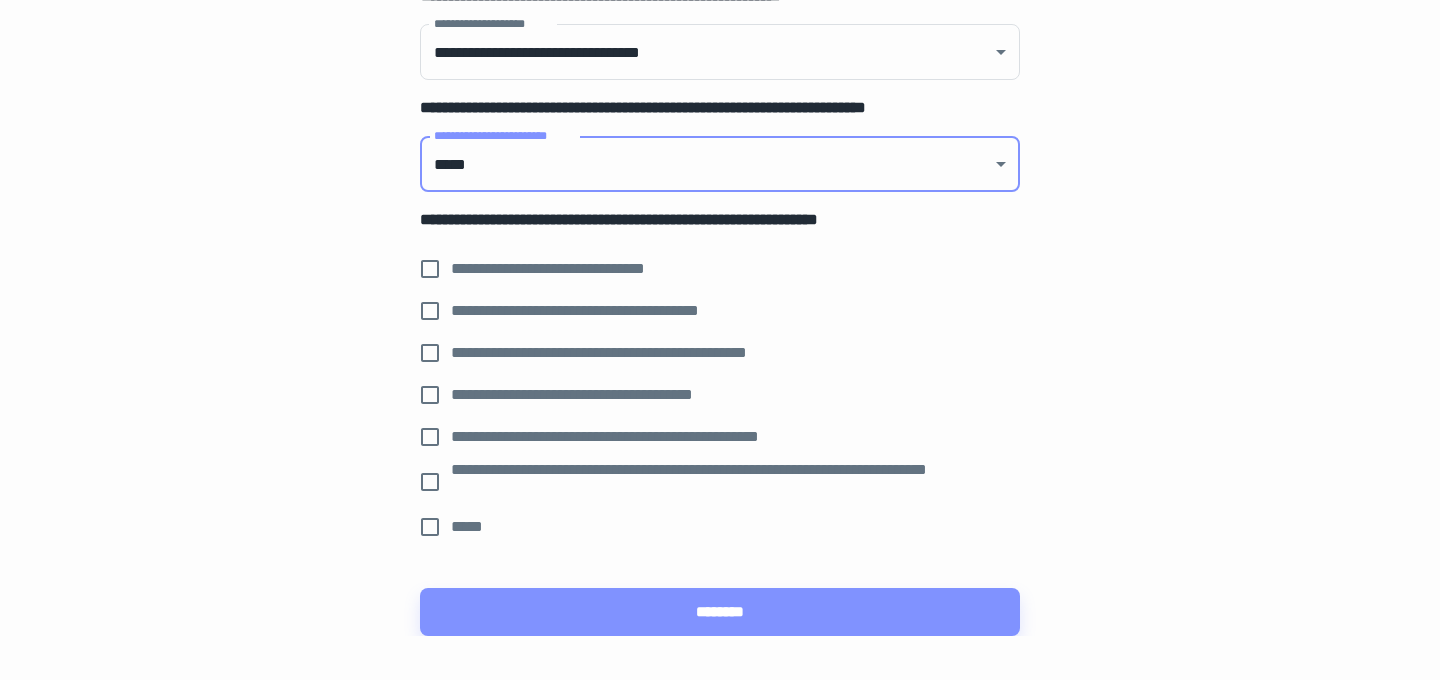 scroll, scrollTop: 288, scrollLeft: 0, axis: vertical 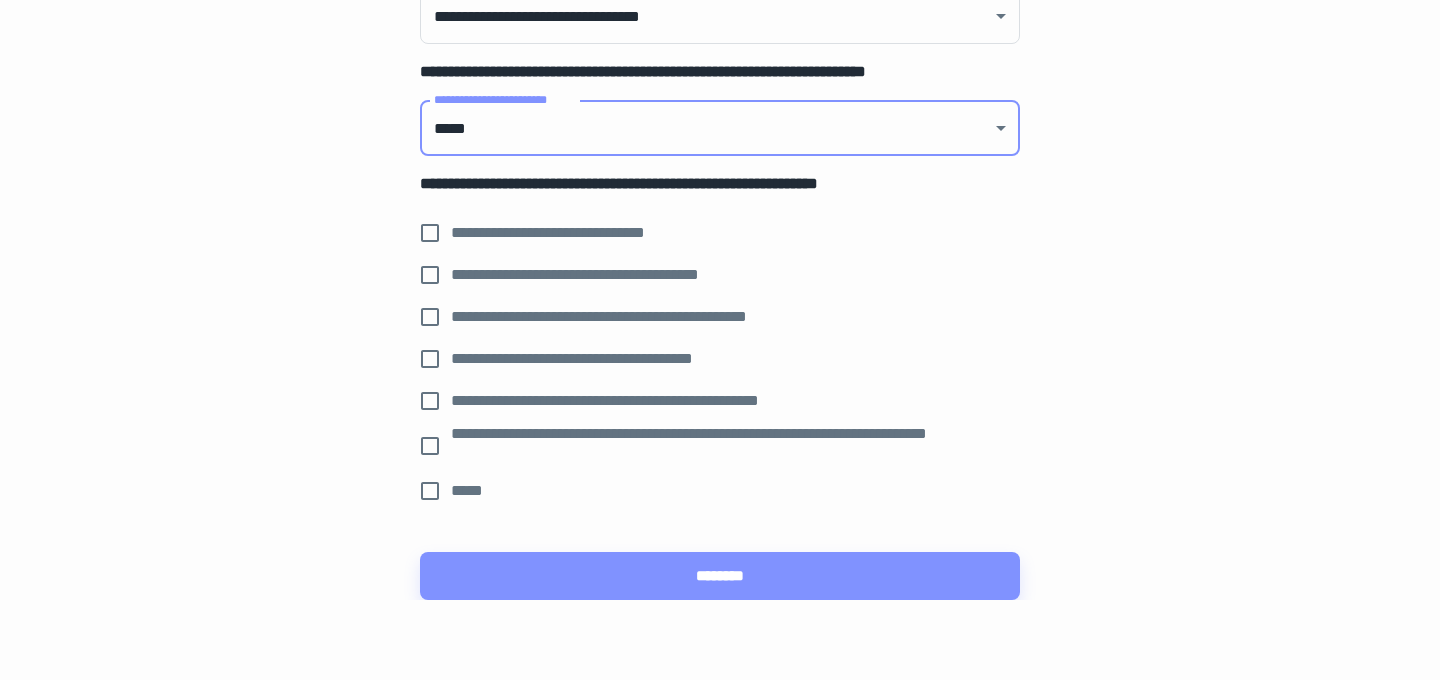 click on "[FIRST] [LAST] [ADDRESS] [CITY], [STATE] [POSTAL_CODE] [COUNTRY] [PHONE] [EMAIL] [WEBSITE] [COMPANY_NAME] [PRODUCT_NAME] [PRICE] [DATE] [TIME] [BIRTH_DATE] [AGE] [SSN] [PASSPORT_NUMBER] [DRIVER_LICENSE_NUMBER] [CREDIT_CARD_NUMBER]" at bounding box center [720, 52] 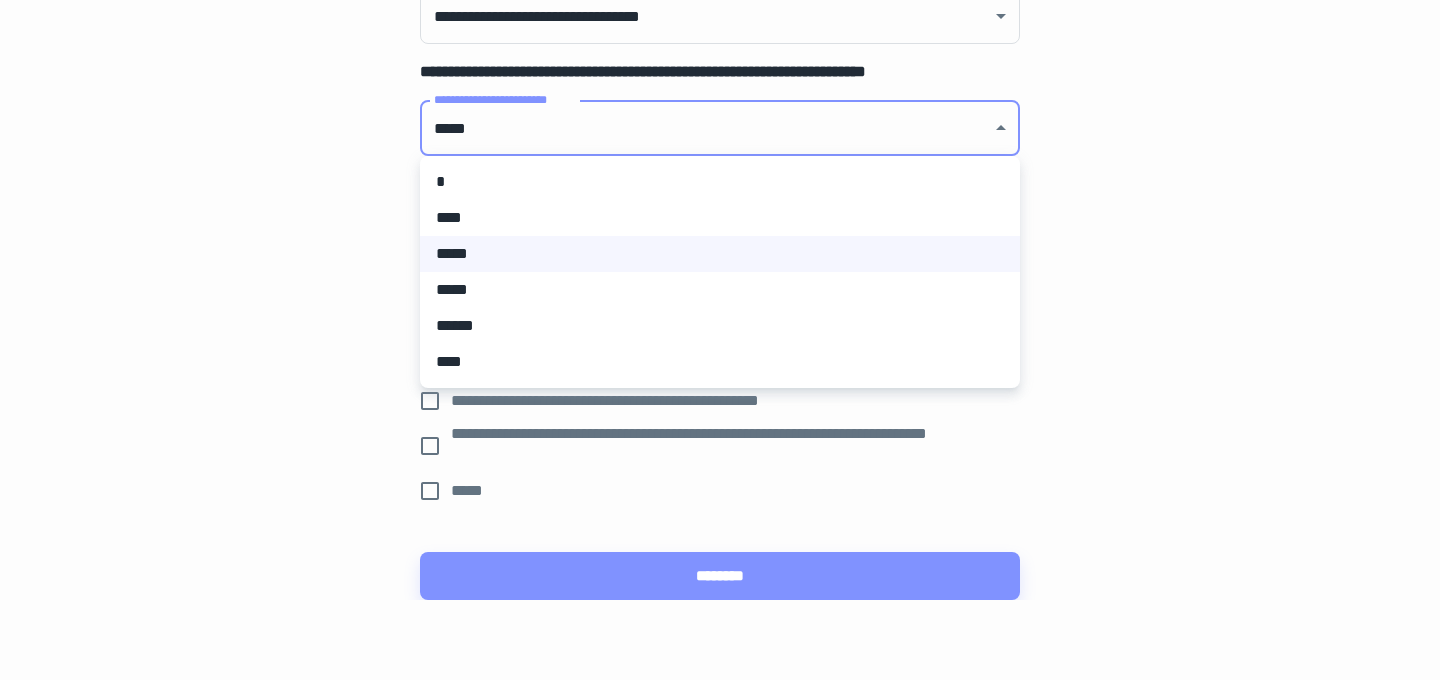 click on "****" at bounding box center (720, 218) 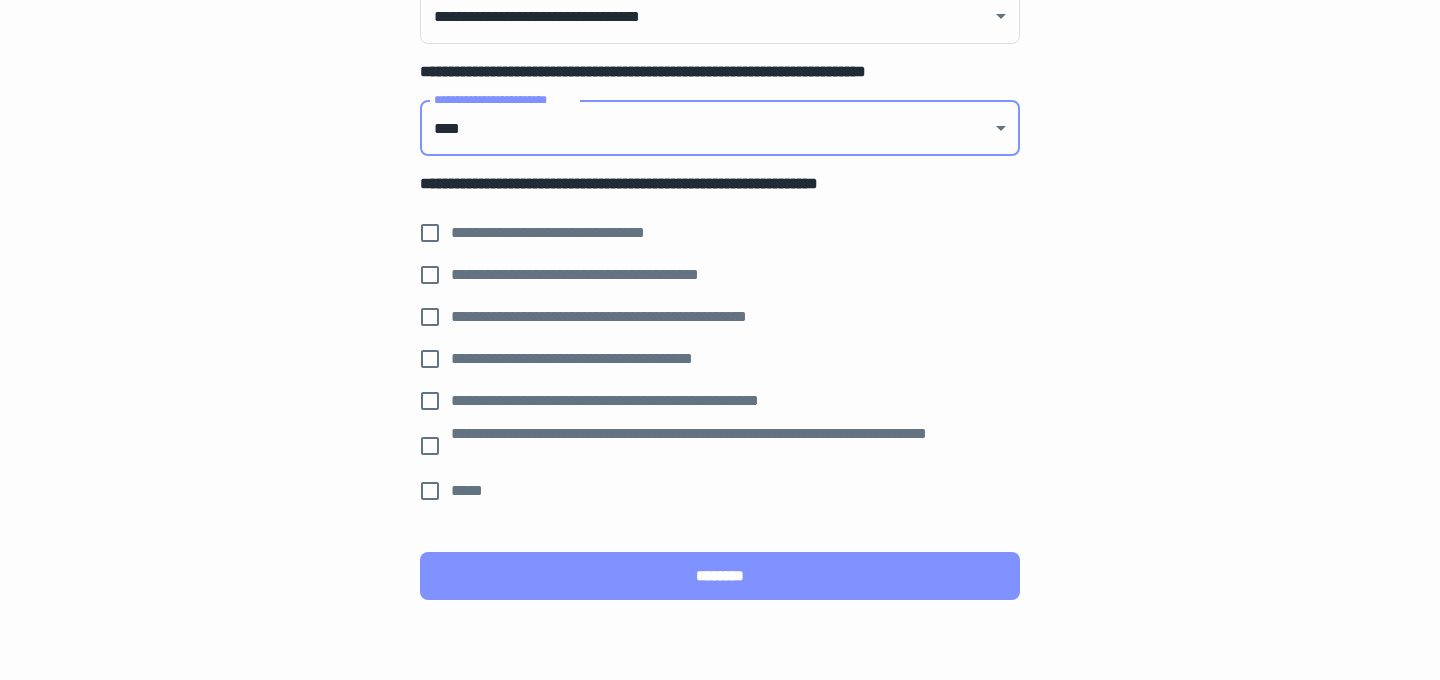 click on "********" at bounding box center (720, 576) 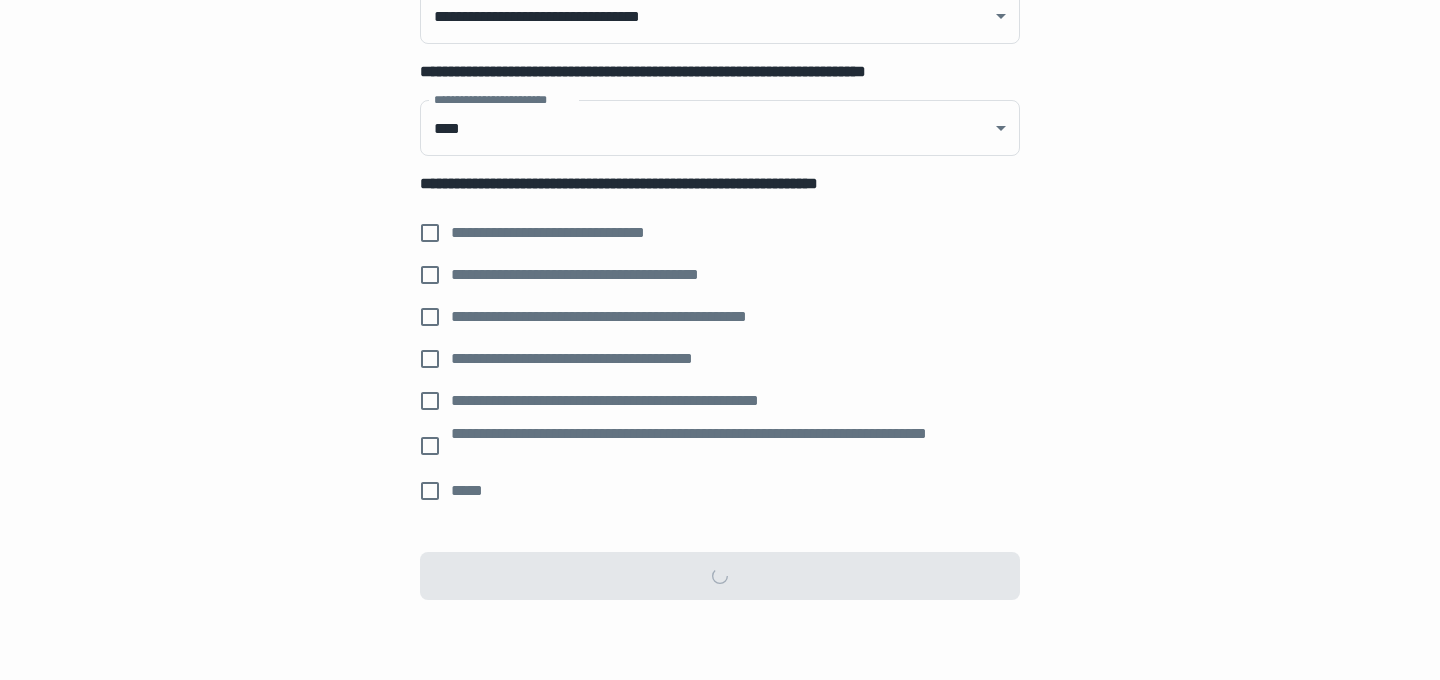 scroll, scrollTop: 0, scrollLeft: 0, axis: both 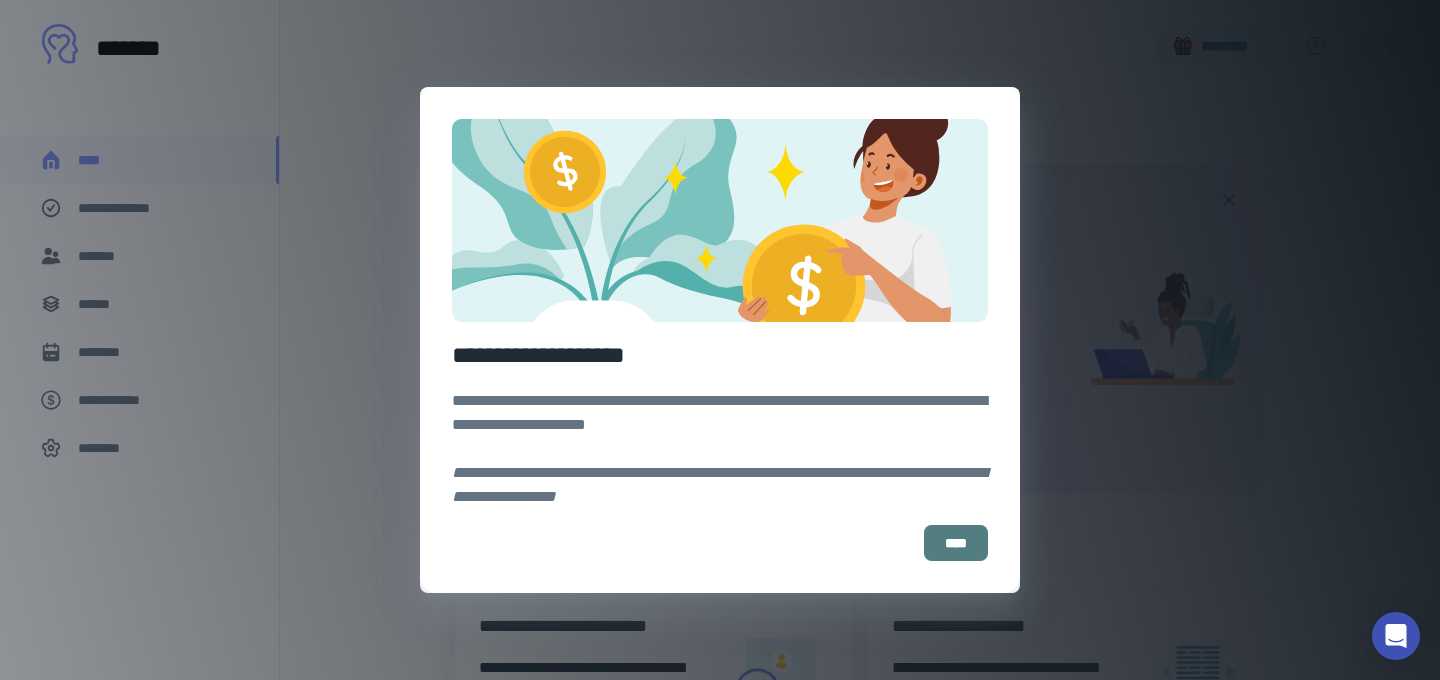 click on "****" at bounding box center [956, 543] 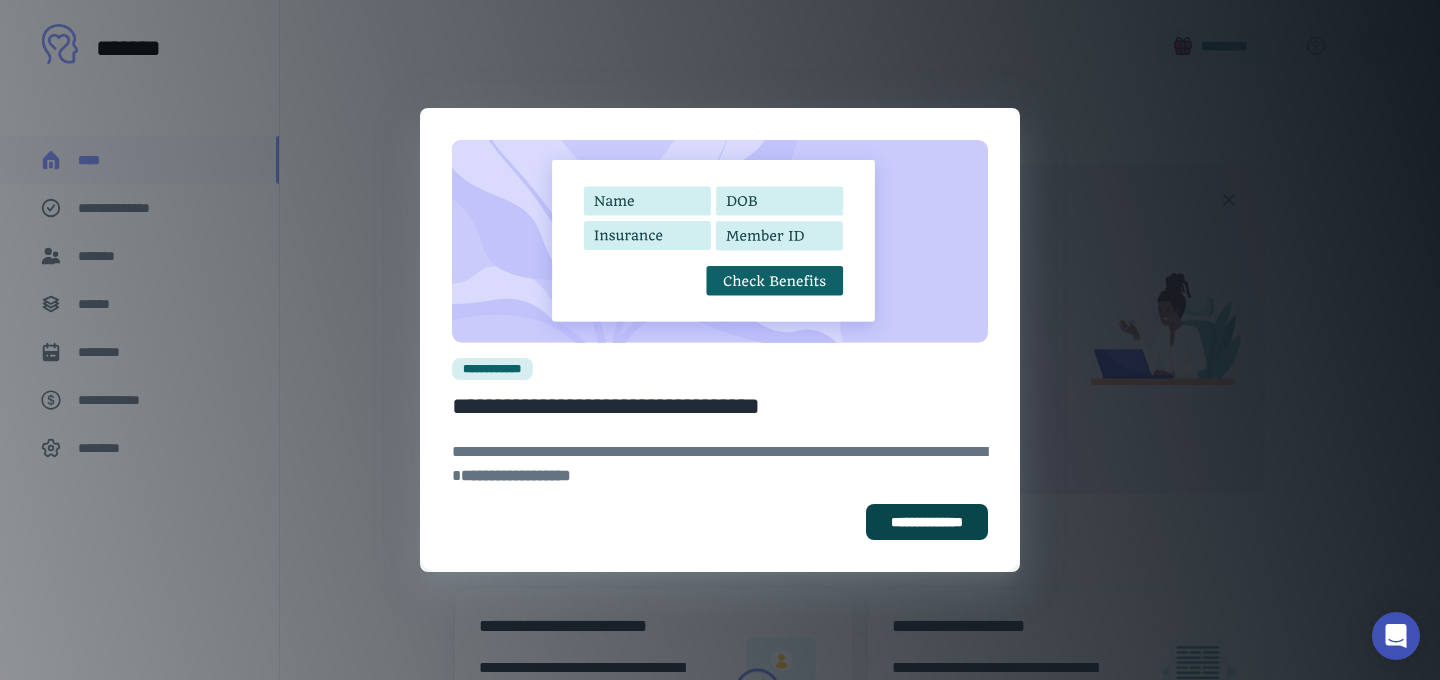 click on "**********" at bounding box center [927, 522] 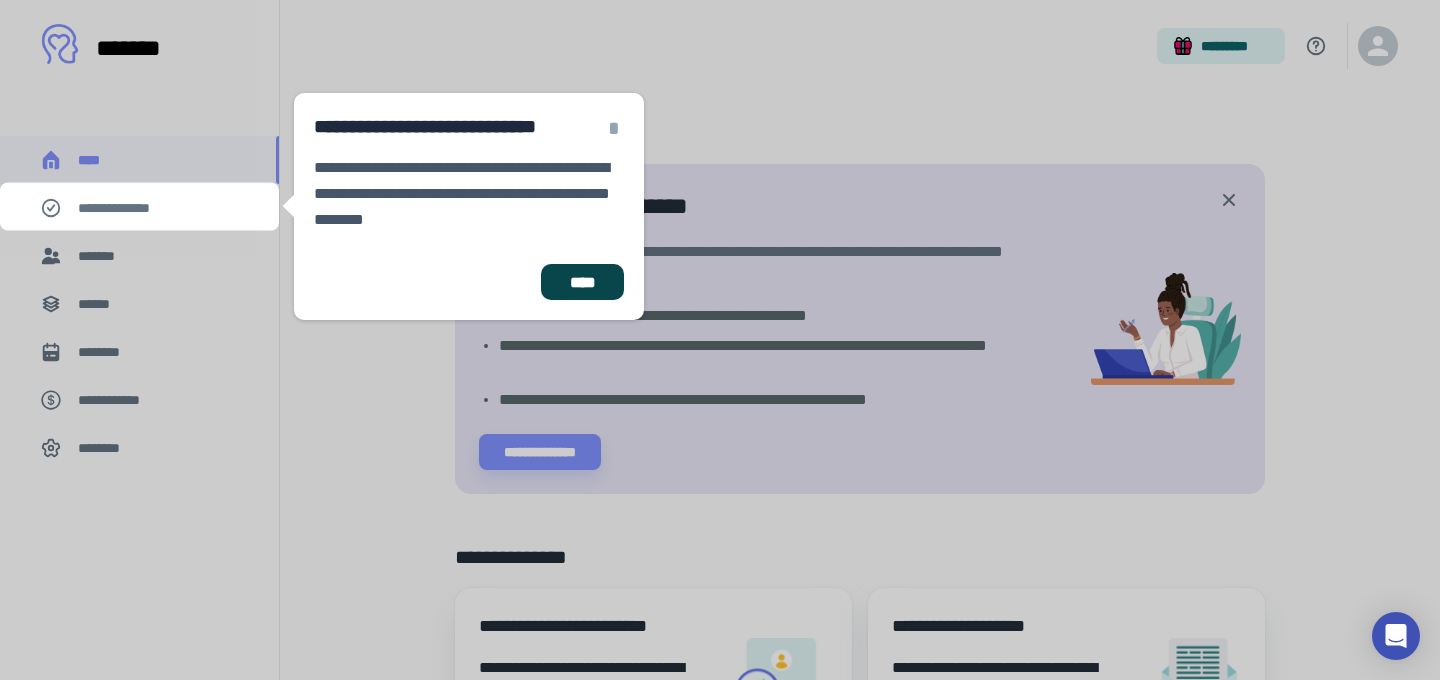 click on "****" at bounding box center [582, 282] 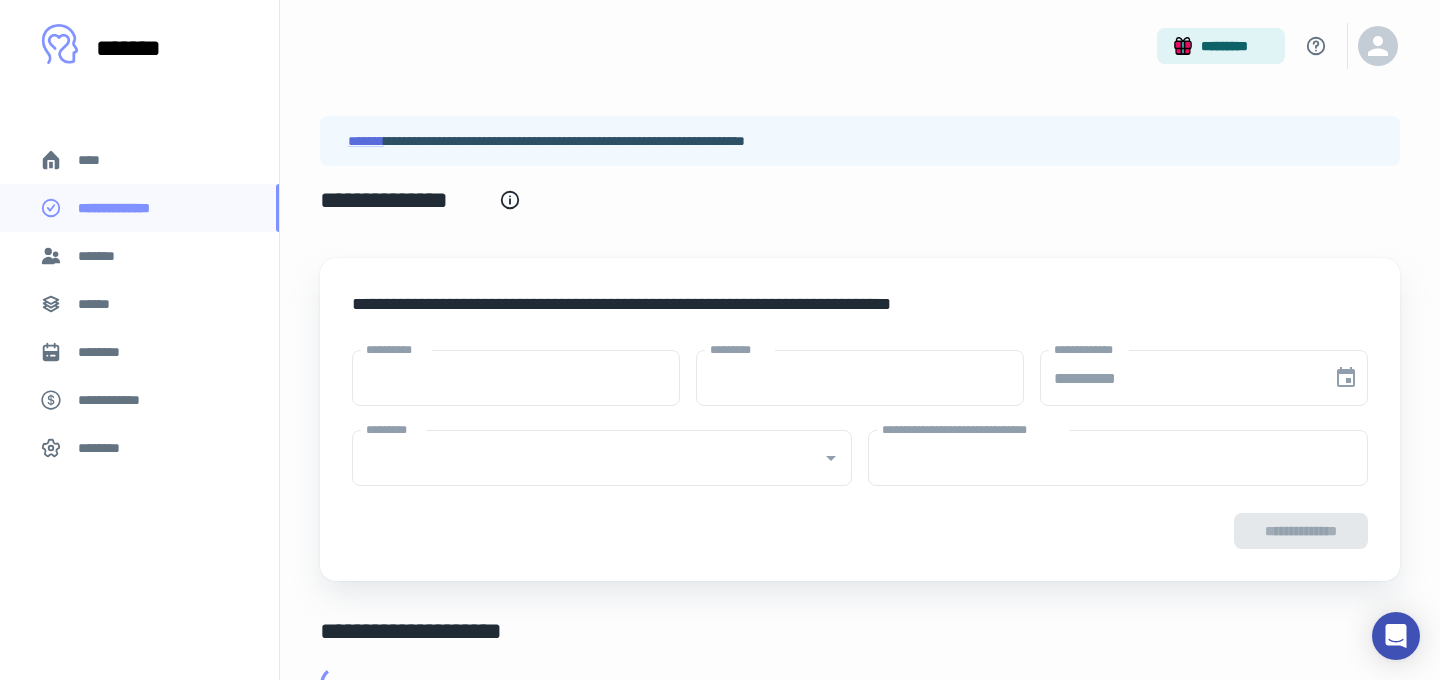 type on "****" 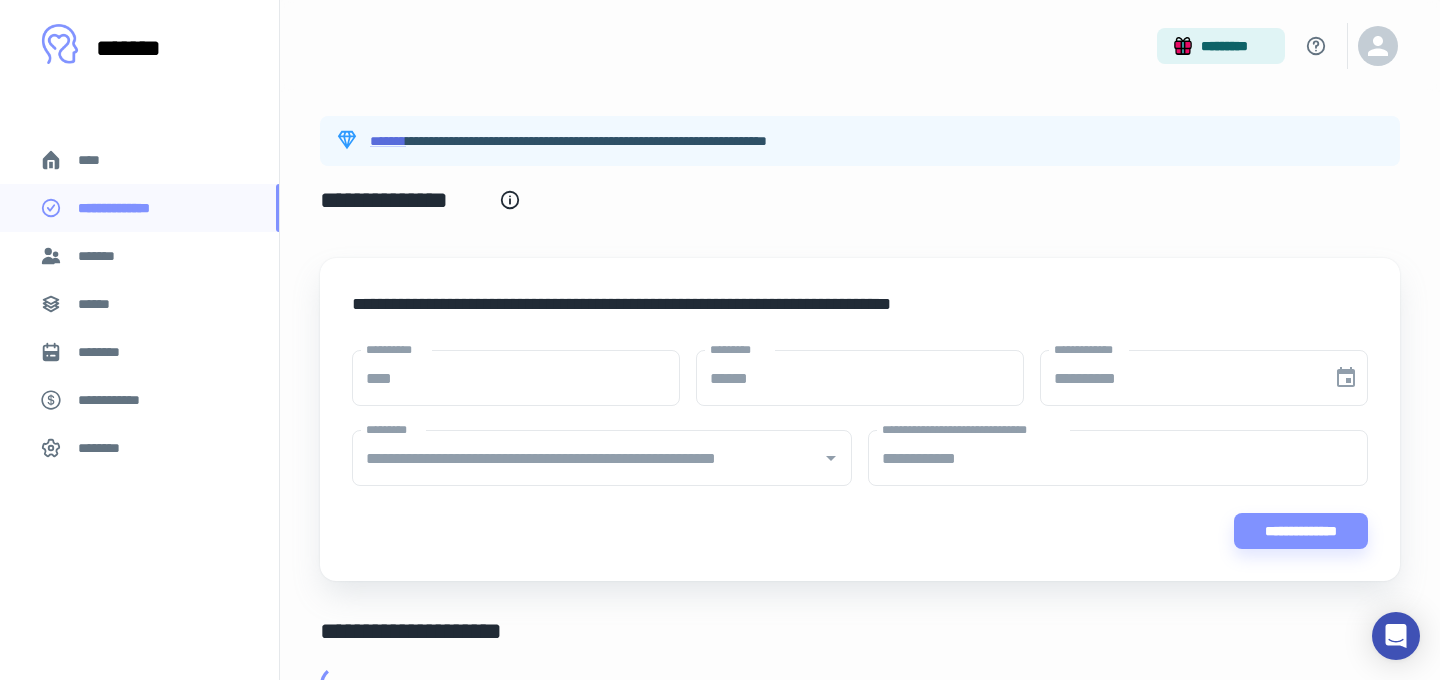 type on "**********" 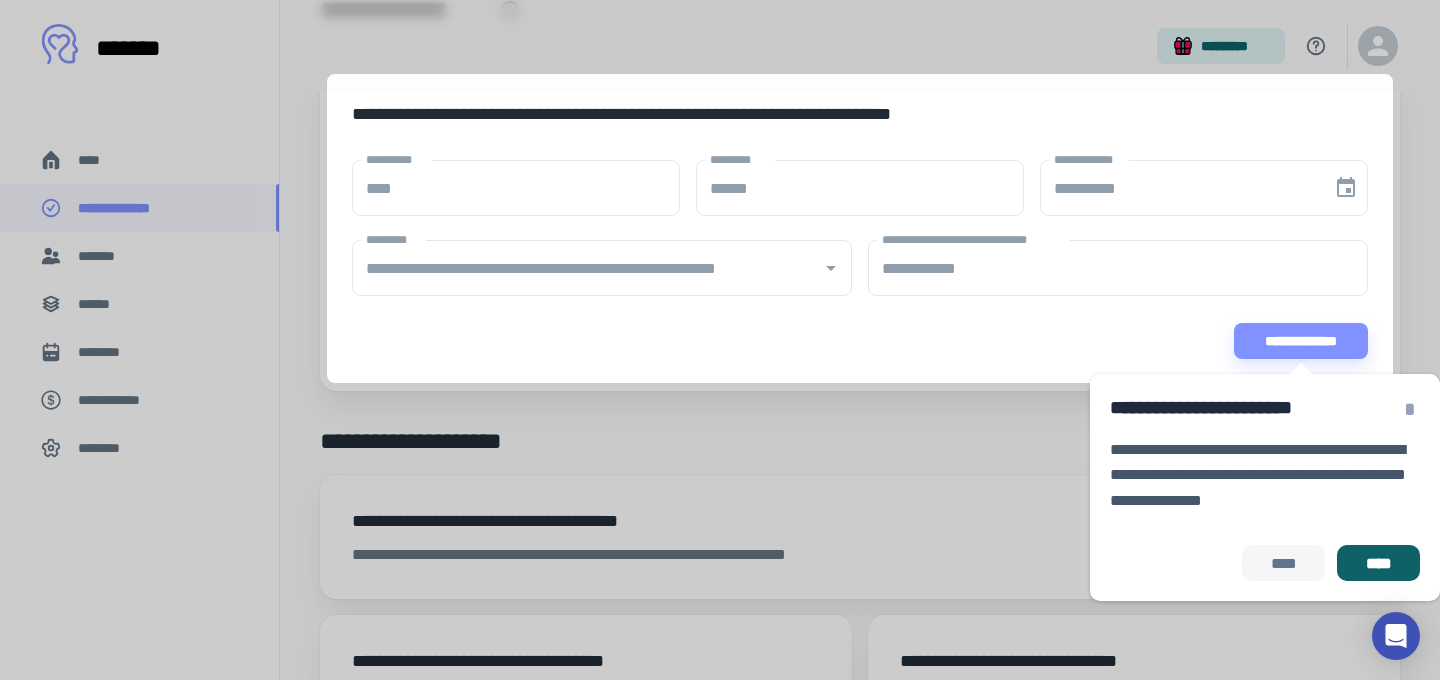 scroll, scrollTop: 191, scrollLeft: 0, axis: vertical 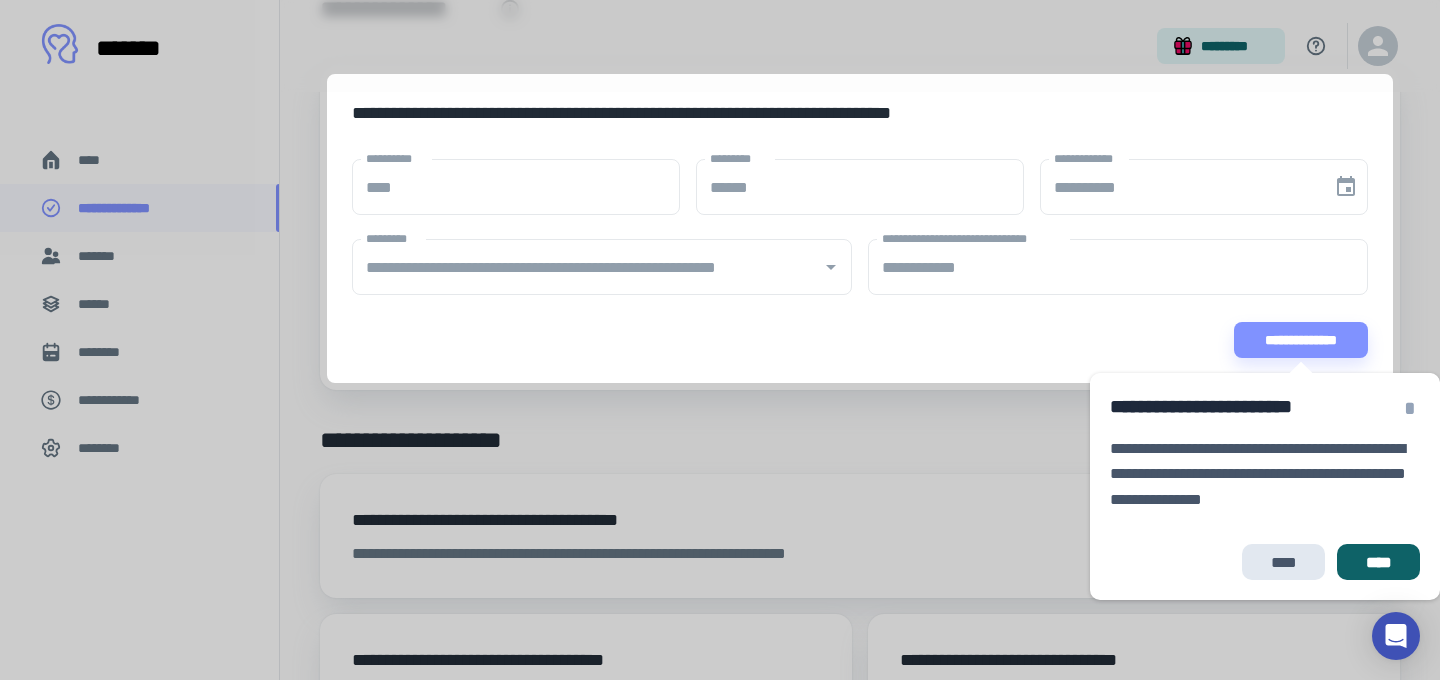 click on "****" at bounding box center [1284, 562] 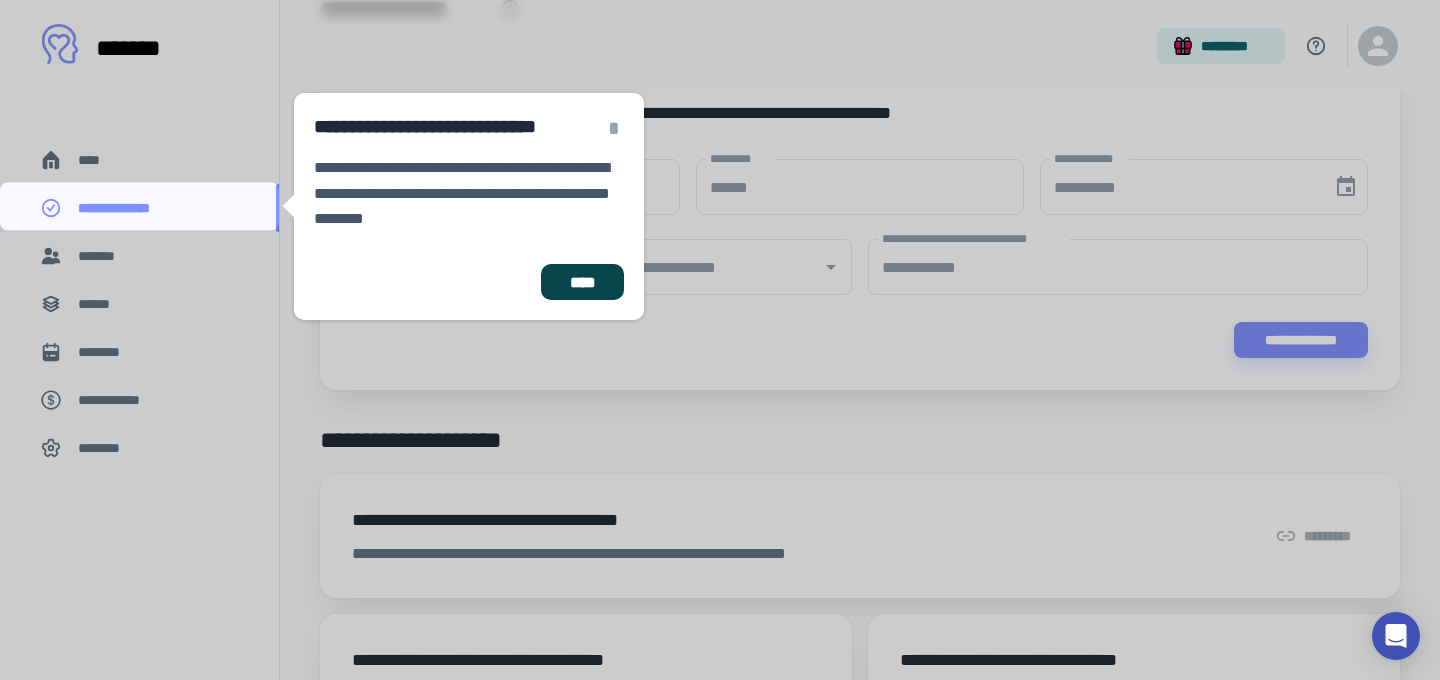 click on "****" at bounding box center (582, 282) 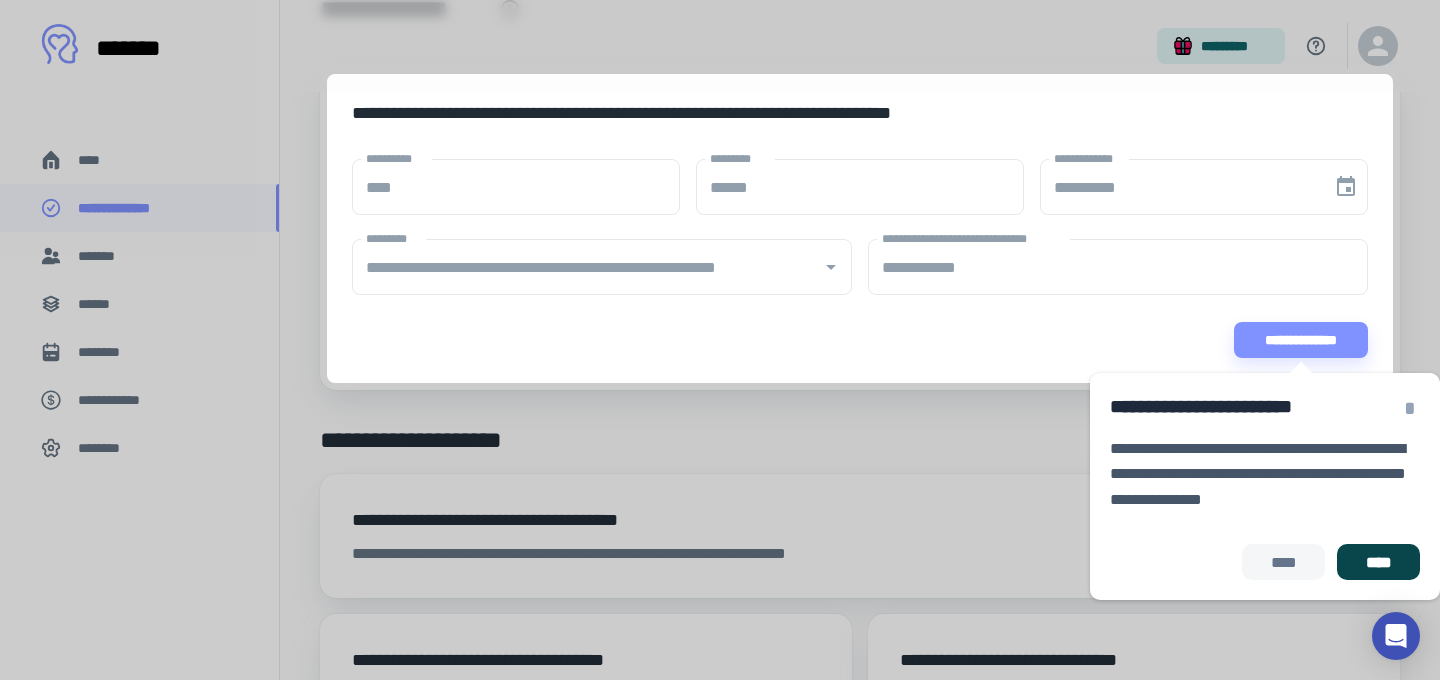 click on "****" at bounding box center [1378, 562] 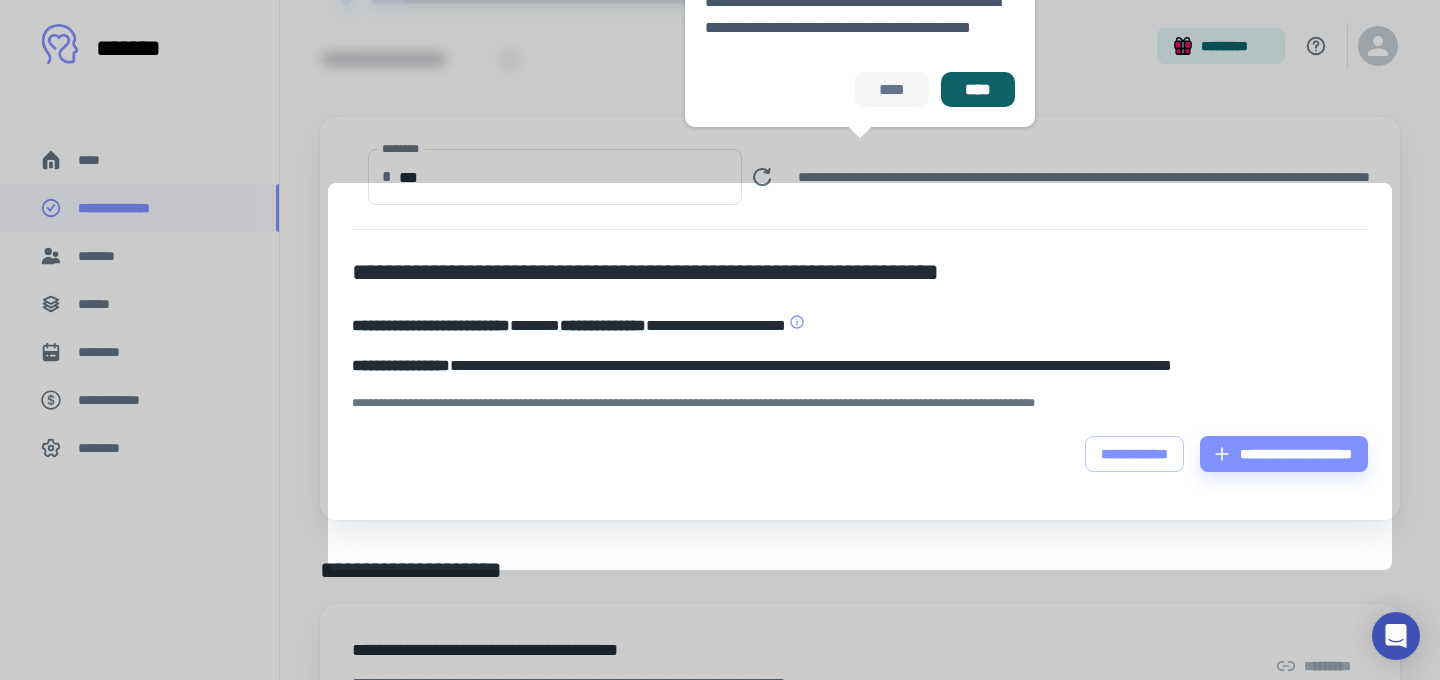 scroll, scrollTop: 79, scrollLeft: 0, axis: vertical 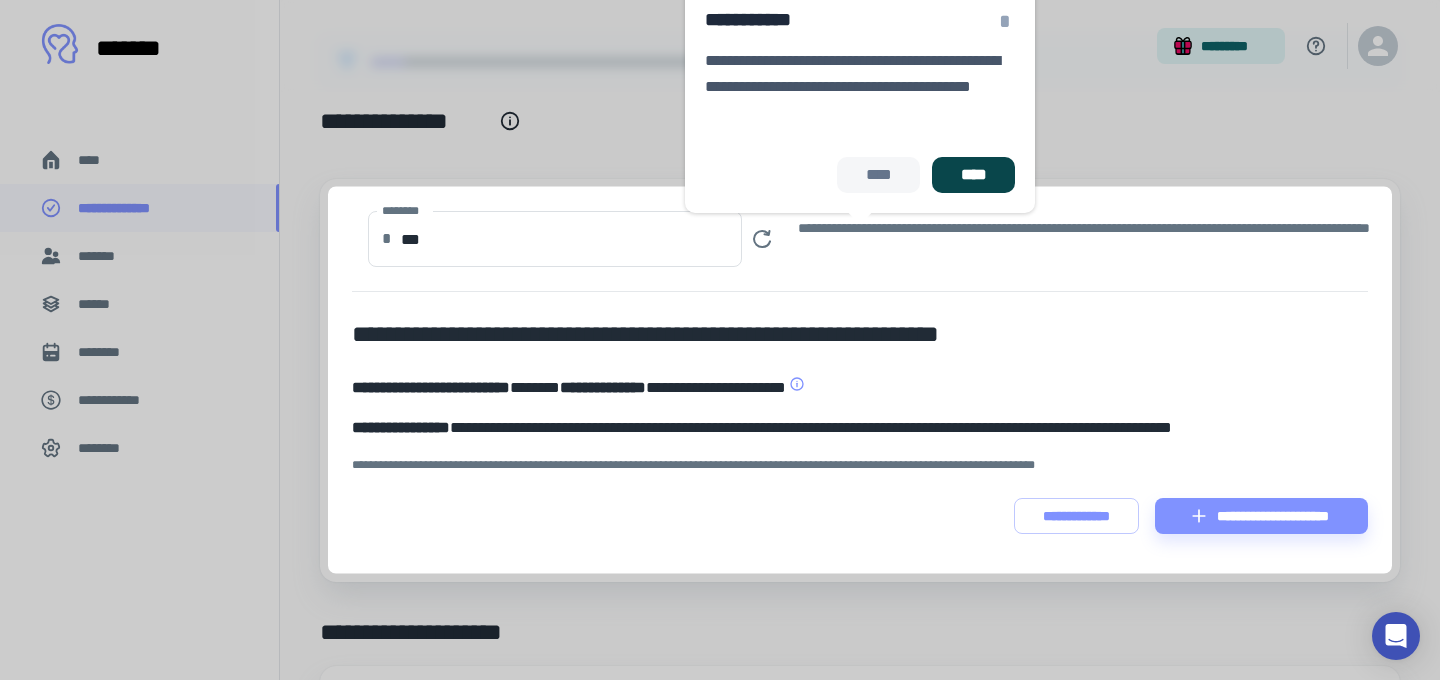 click on "****" at bounding box center (973, 175) 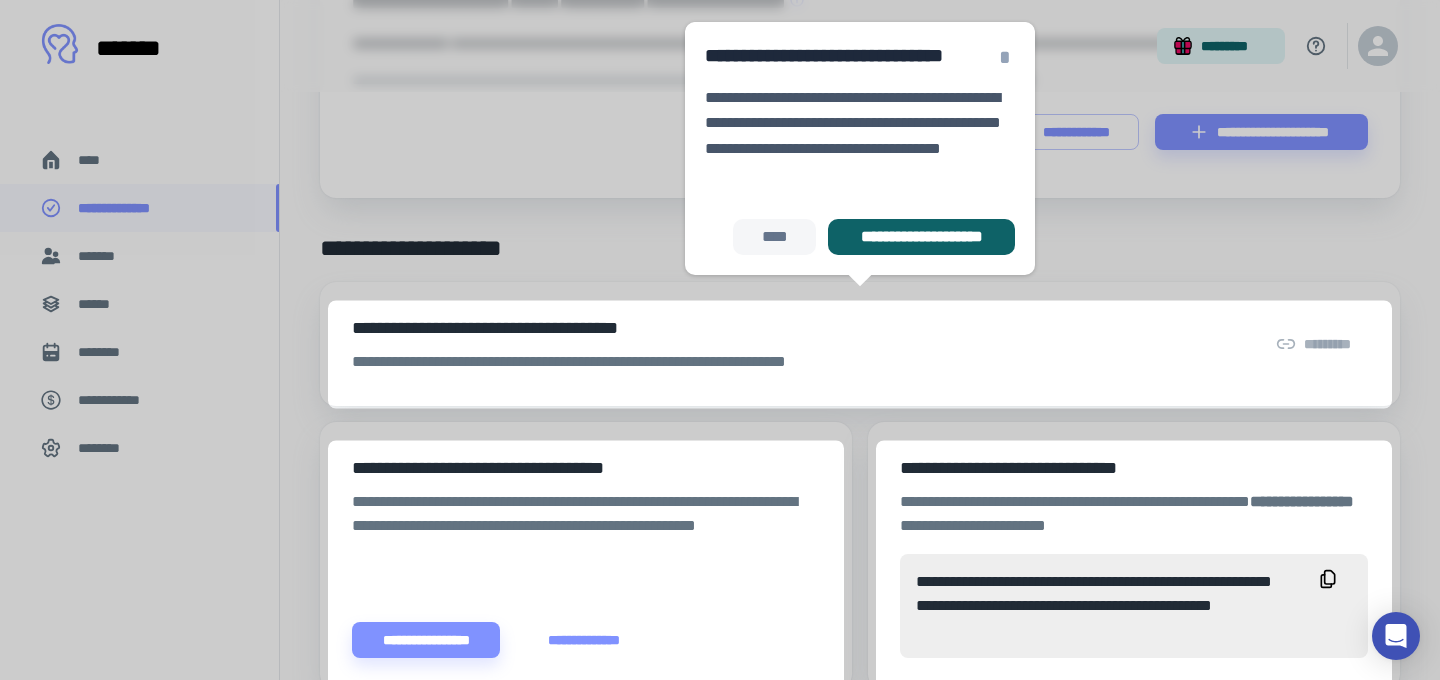 scroll, scrollTop: 467, scrollLeft: 0, axis: vertical 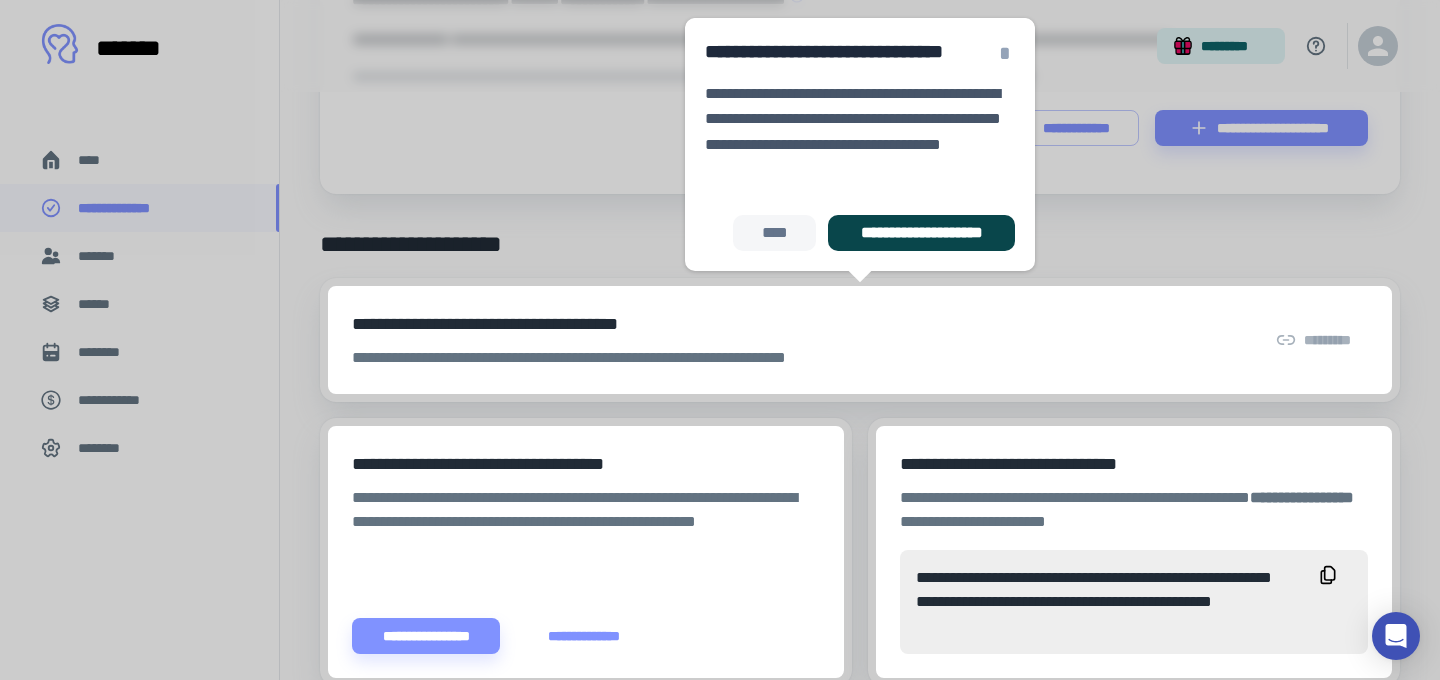 click on "**********" at bounding box center [921, 233] 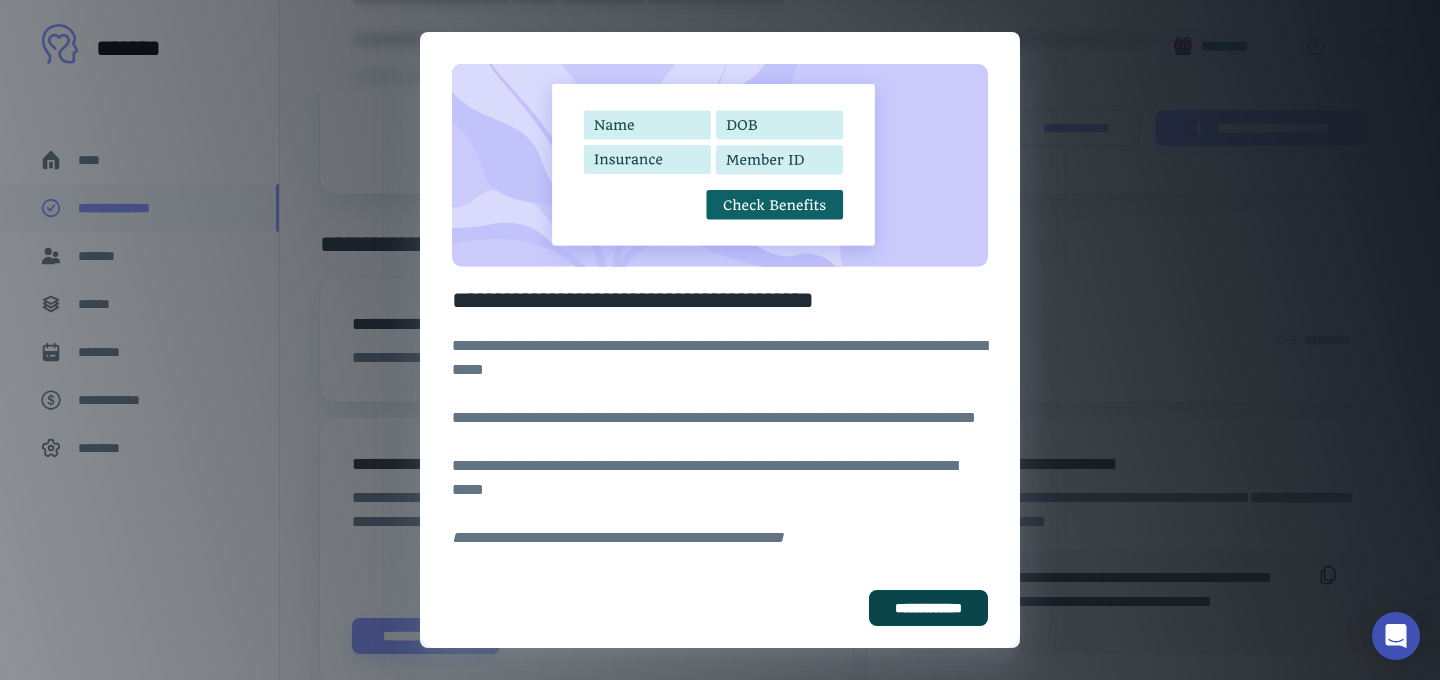 click on "**********" at bounding box center [928, 608] 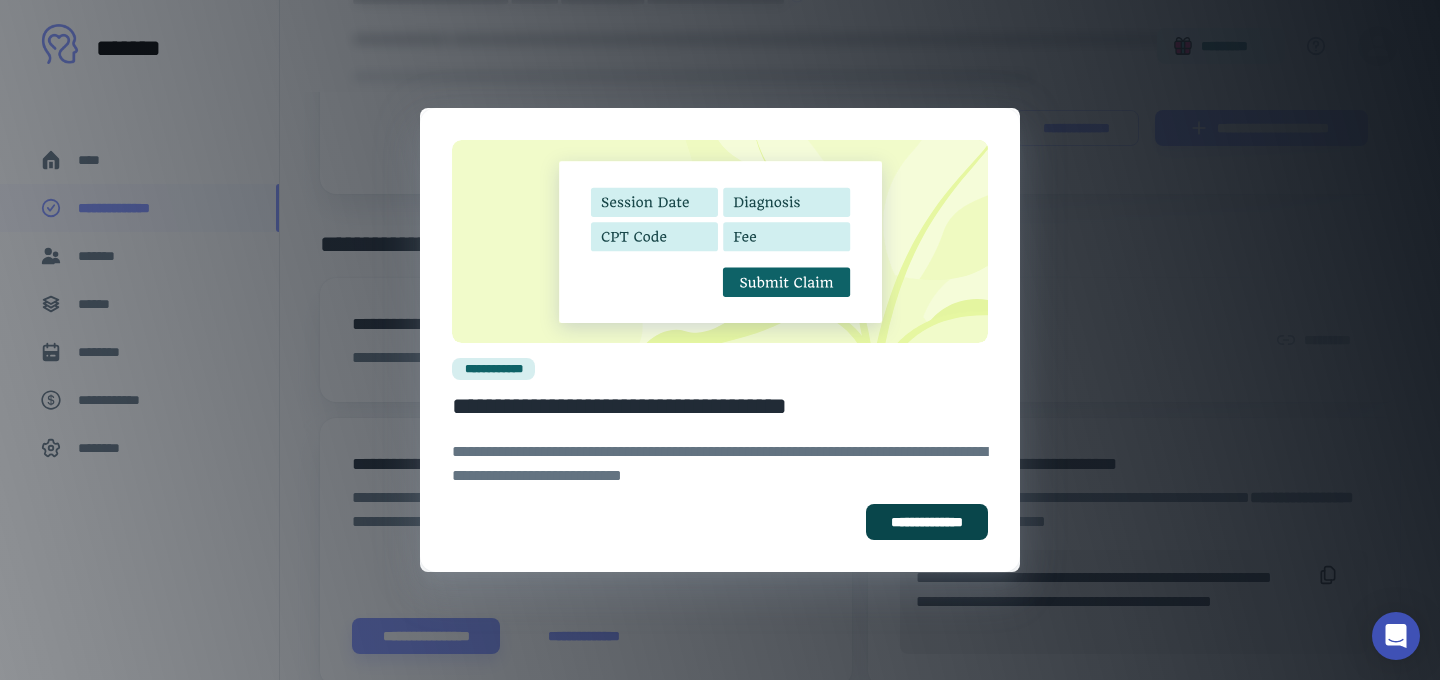 click on "**********" at bounding box center (927, 522) 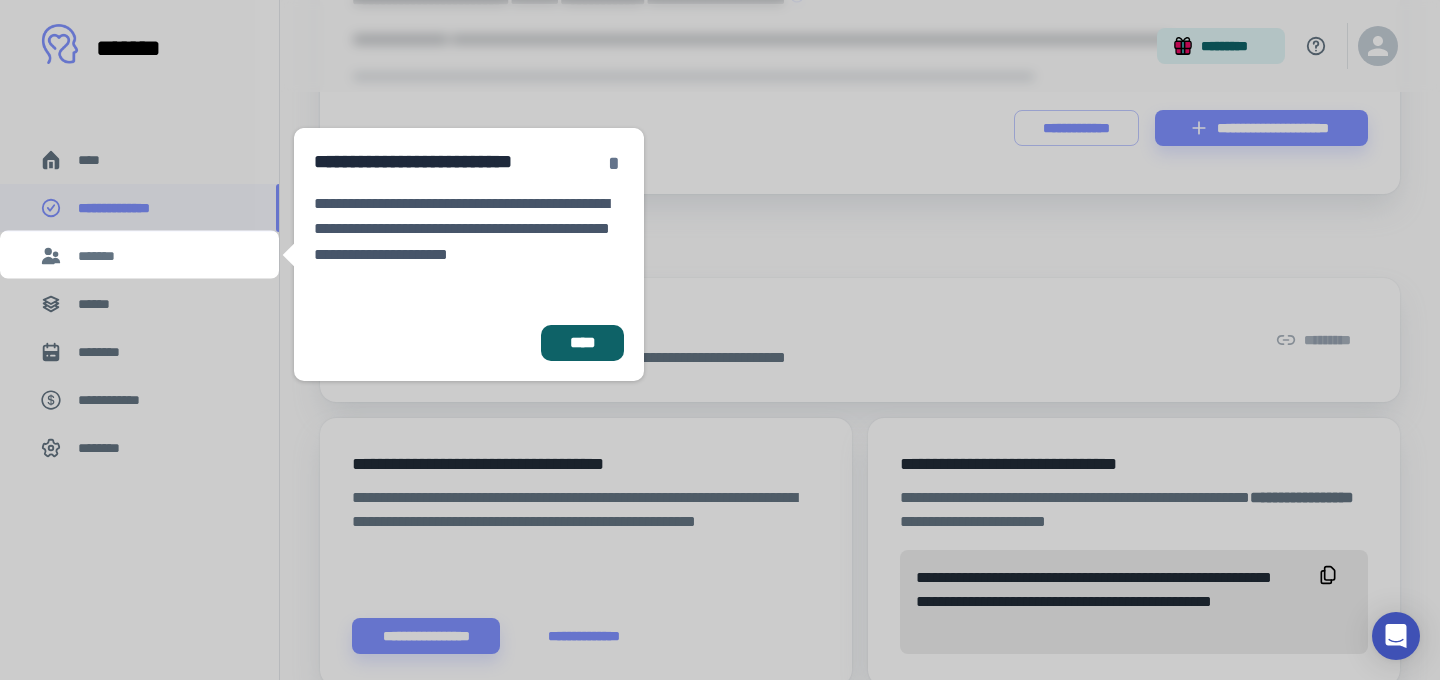 click on "*" at bounding box center [614, 163] 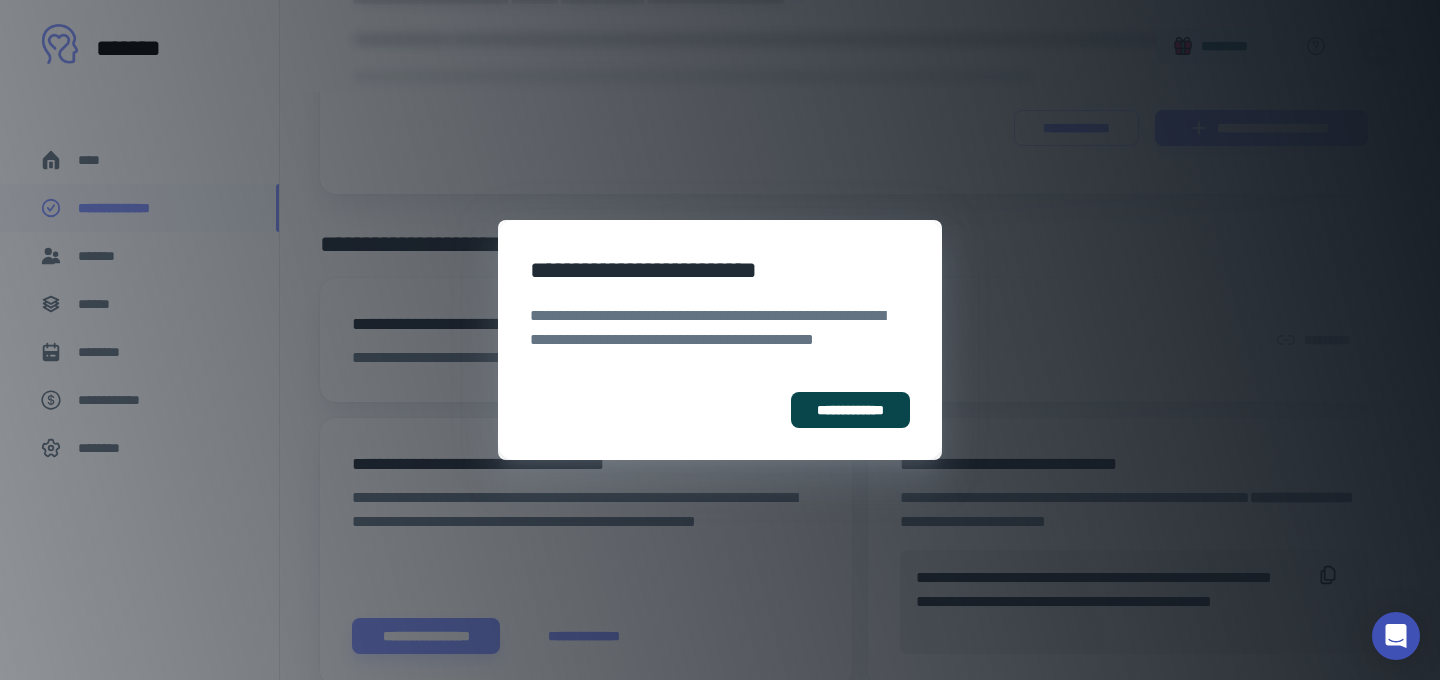 click on "**********" at bounding box center (850, 410) 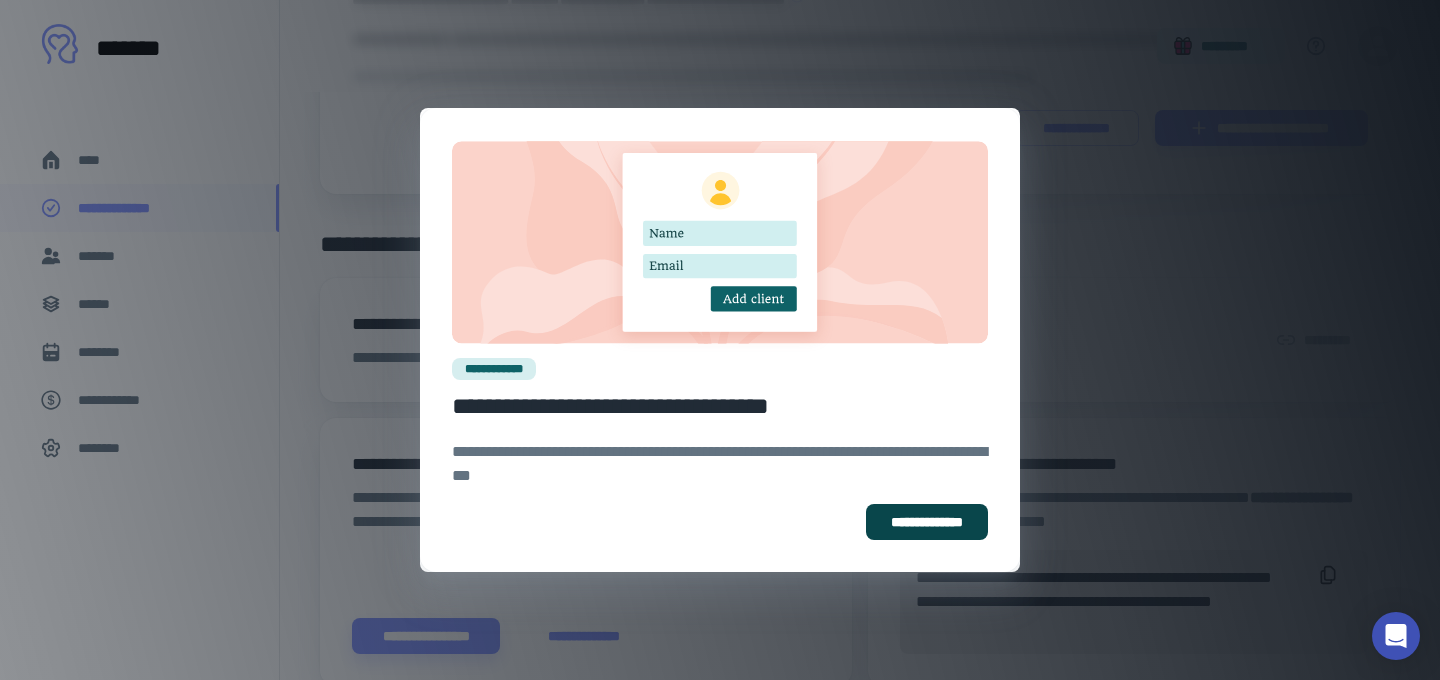 click on "**********" at bounding box center [927, 522] 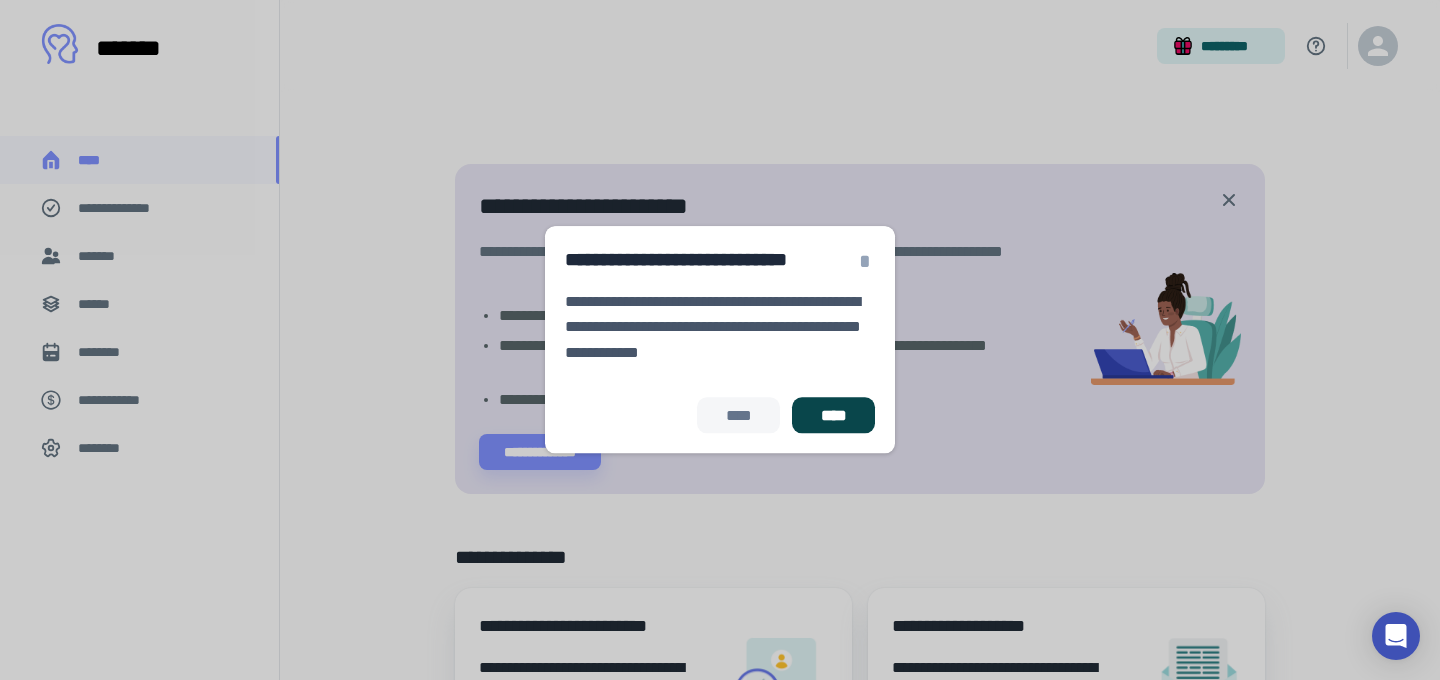 click on "****" at bounding box center [833, 416] 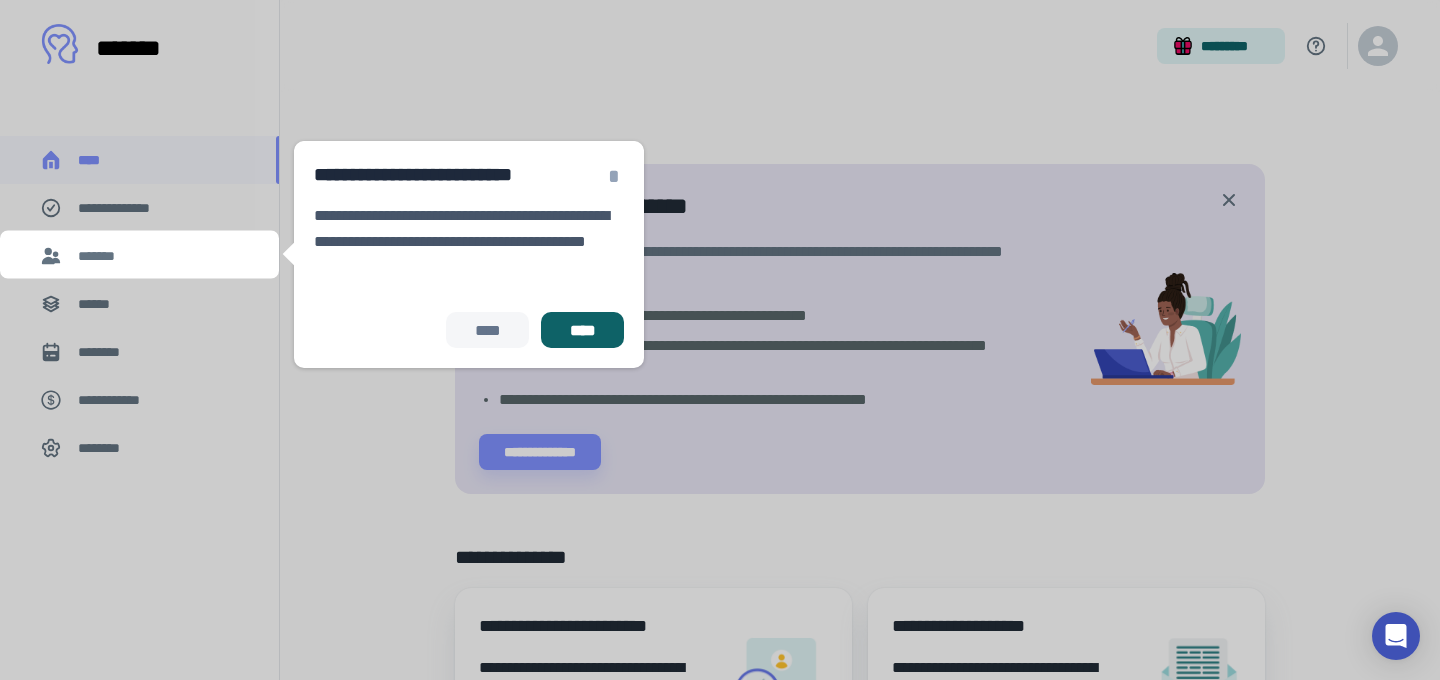 click on "[FIRST] [LAST] [ADDRESS] [CITY], [STATE] [POSTAL_CODE] [COUNTRY] [PHONE] [EMAIL] [WEBSITE] [COMPANY_NAME] [PRODUCT_NAME] [PRICE] [DATE] [TIME] [BIRTH_DATE] [AGE] [SSN] [PASSPORT_NUMBER] [DRIVER_LICENSE_NUMBER] [CREDIT_CARD_NUMBER]" at bounding box center (469, 166) 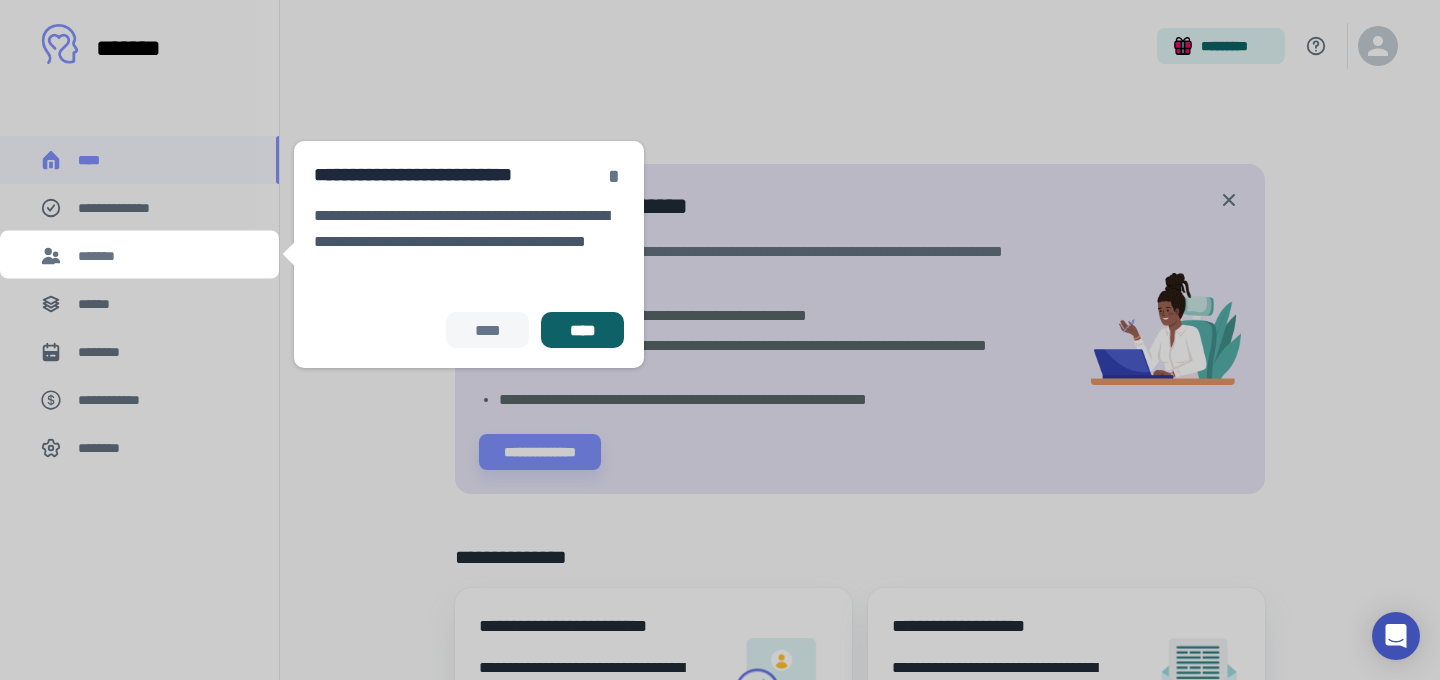 click on "*" at bounding box center (614, 176) 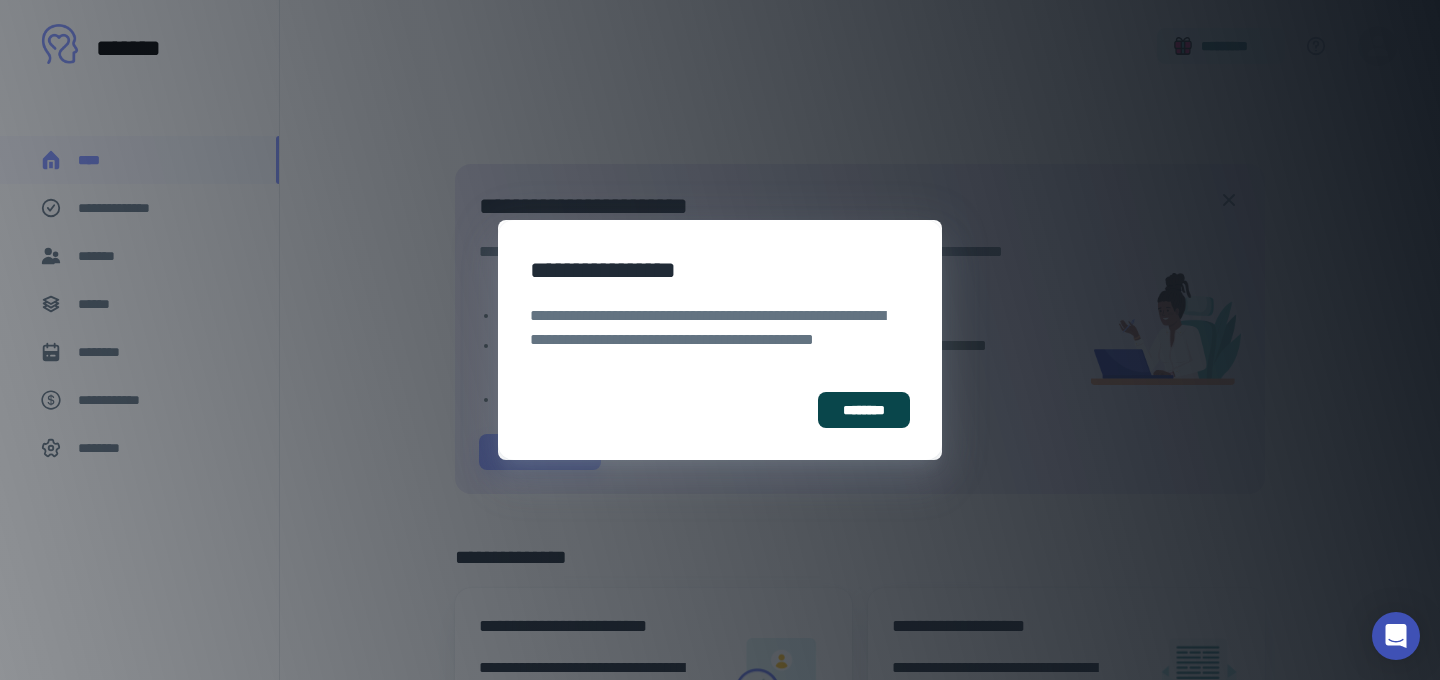 click on "********" at bounding box center [864, 410] 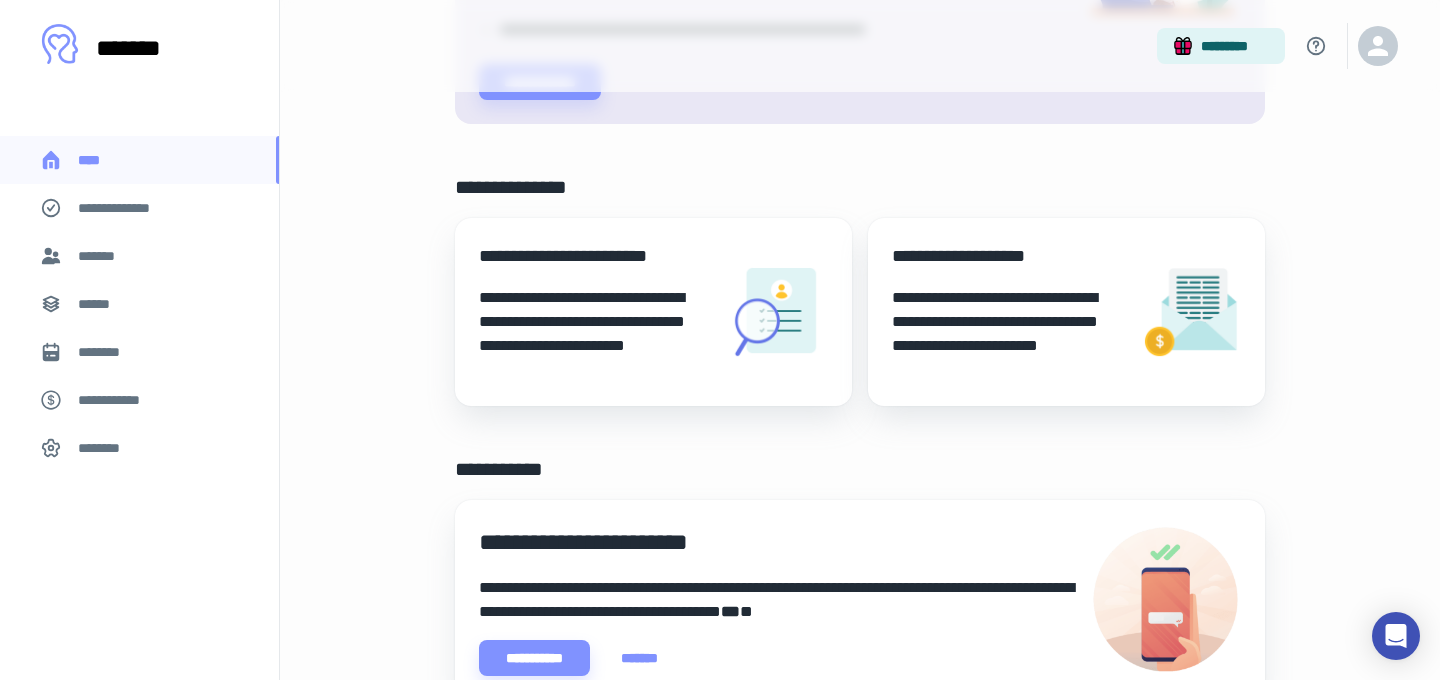 scroll, scrollTop: 386, scrollLeft: 0, axis: vertical 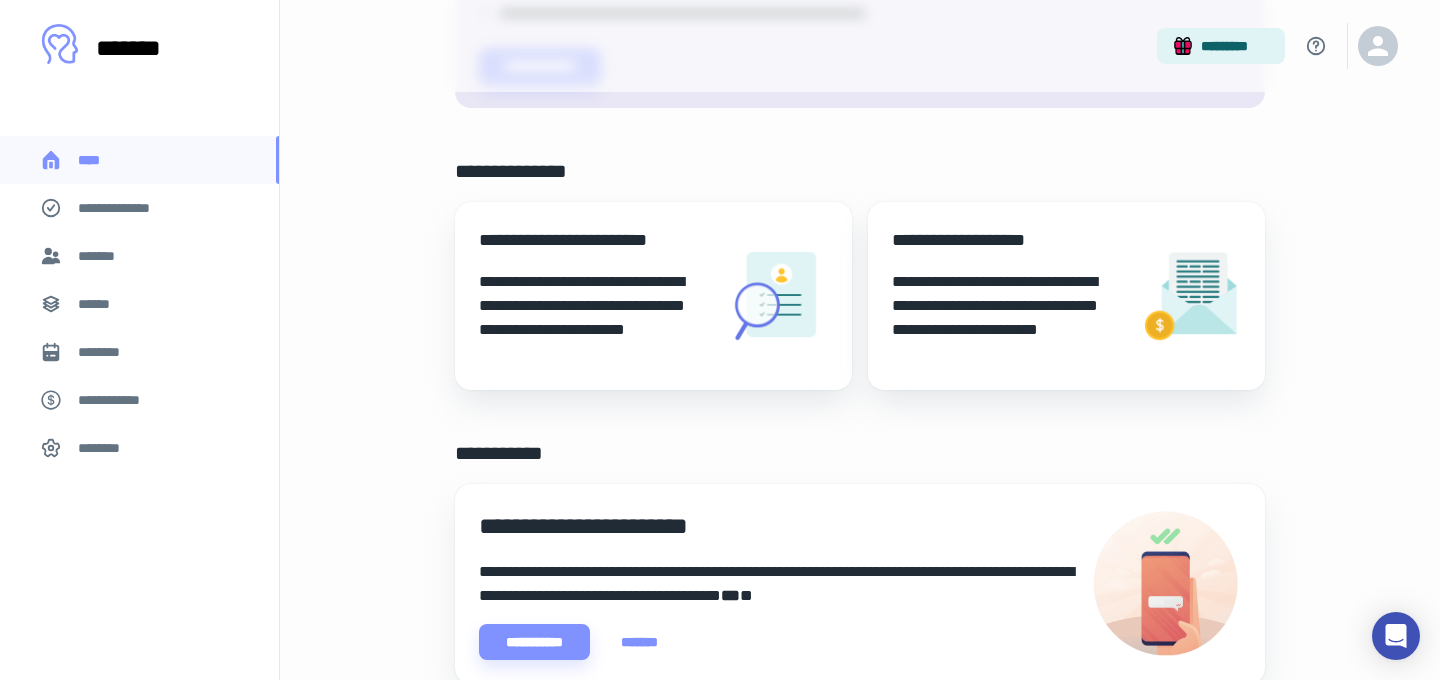 click on "**********" at bounding box center (595, 318) 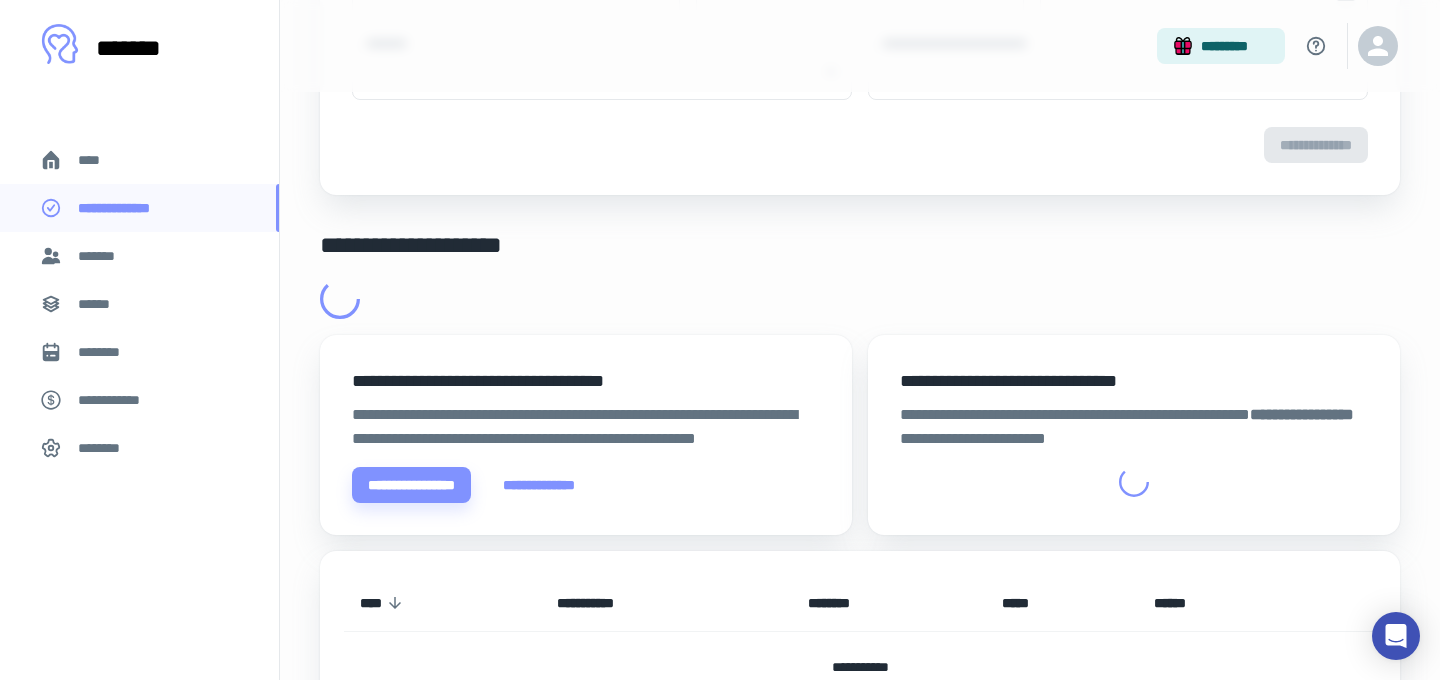 scroll, scrollTop: 0, scrollLeft: 0, axis: both 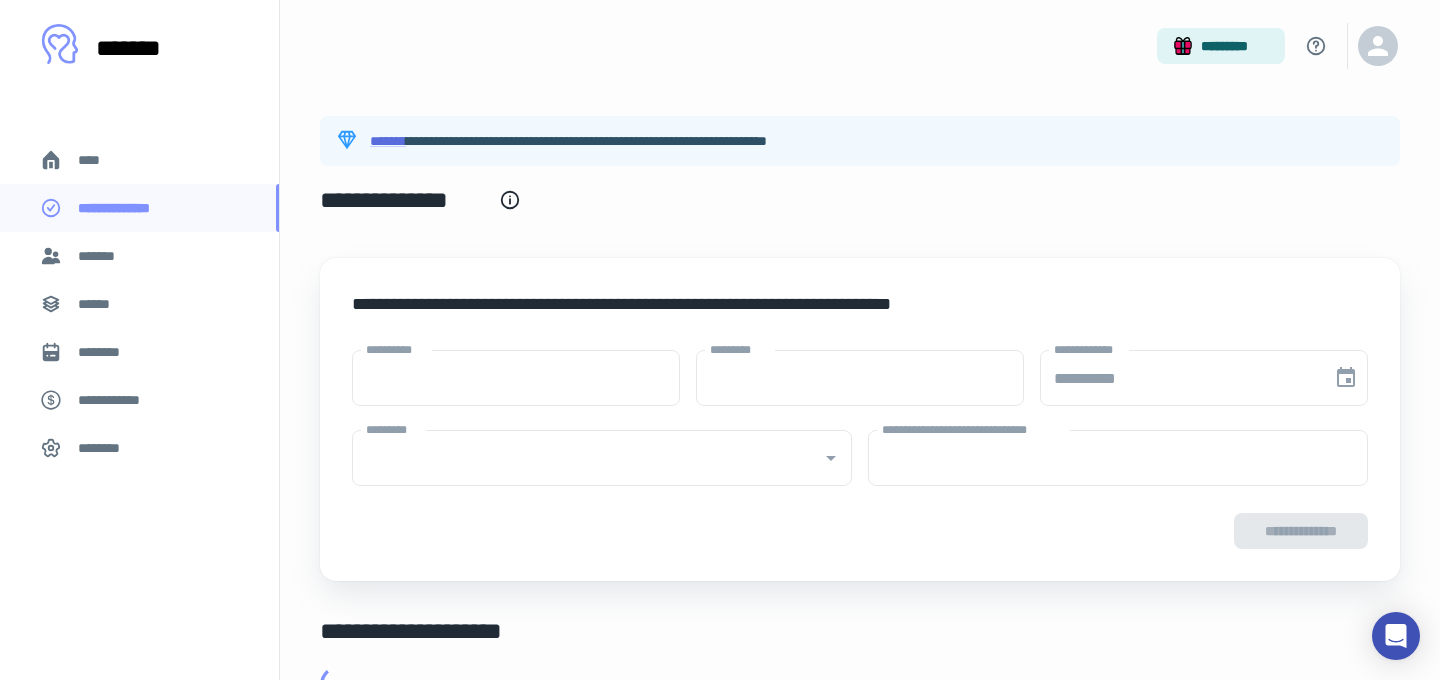 type on "****" 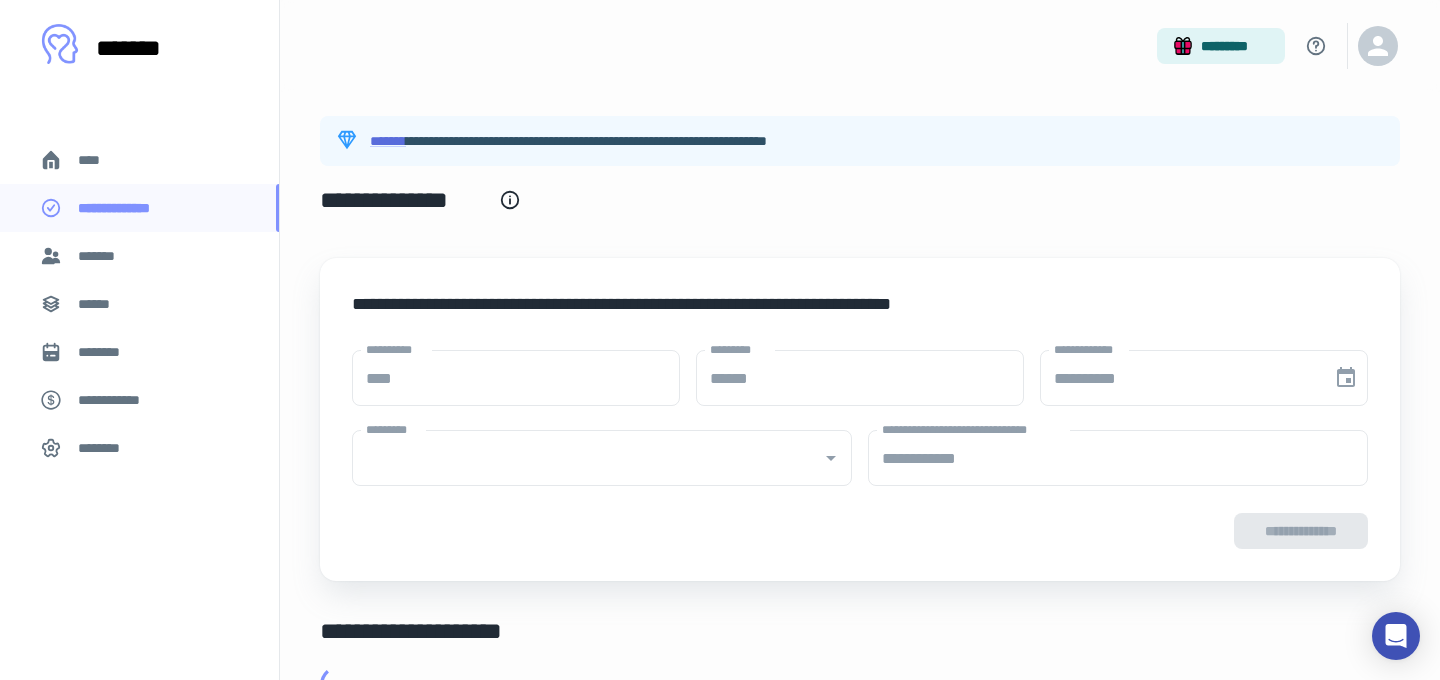 type on "**********" 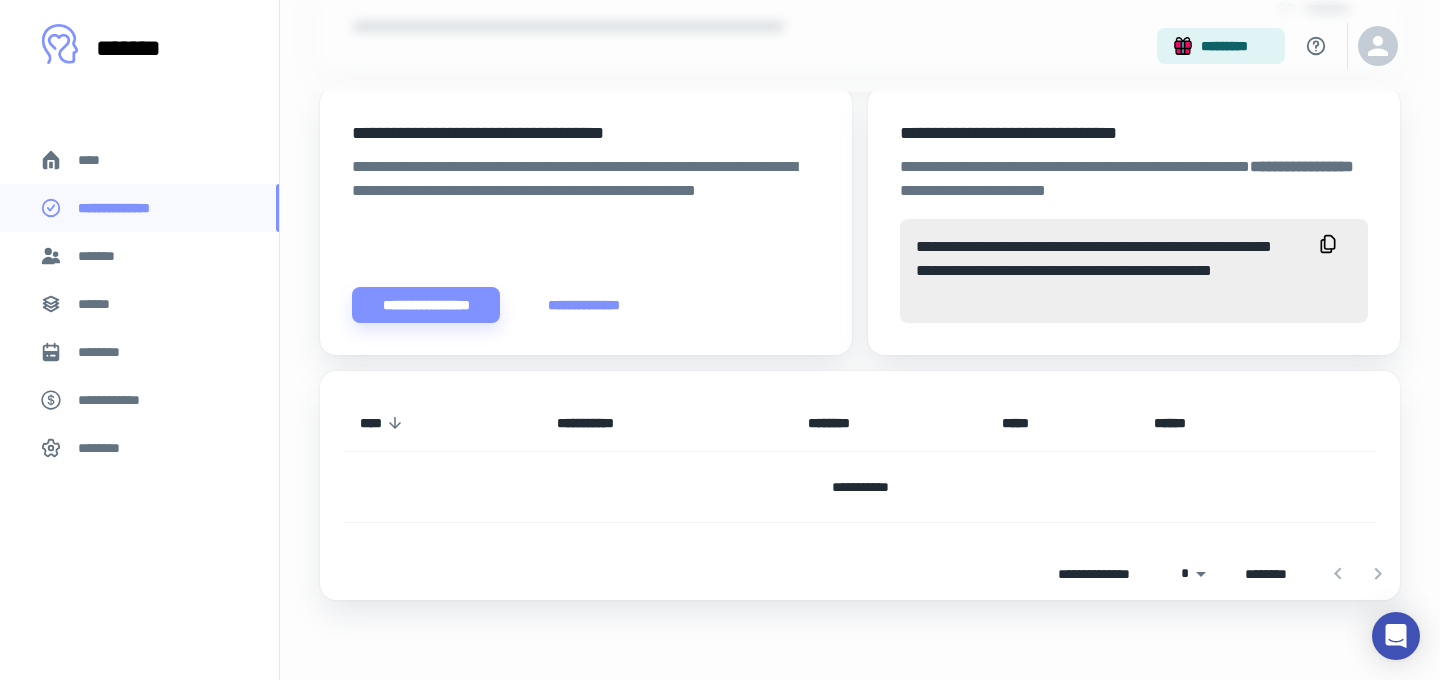 scroll, scrollTop: 0, scrollLeft: 0, axis: both 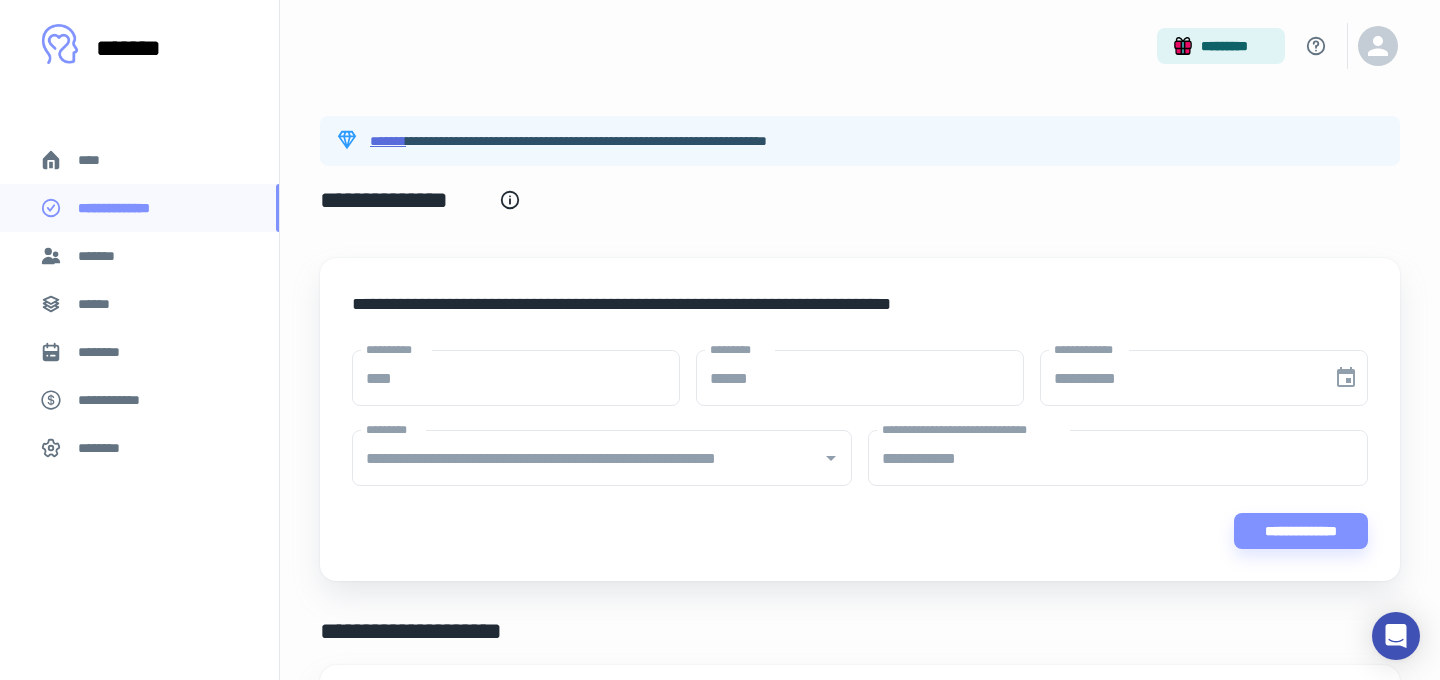 click on "*******" at bounding box center [388, 141] 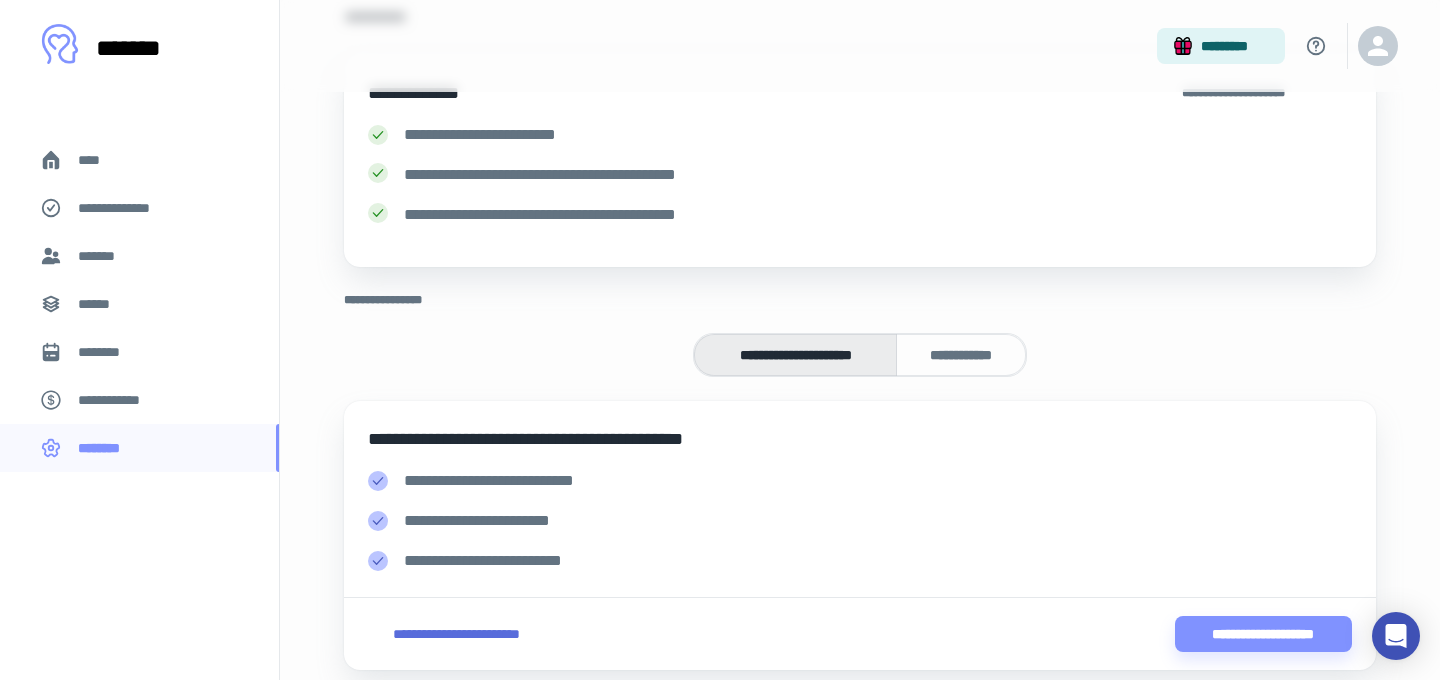 scroll, scrollTop: 315, scrollLeft: 0, axis: vertical 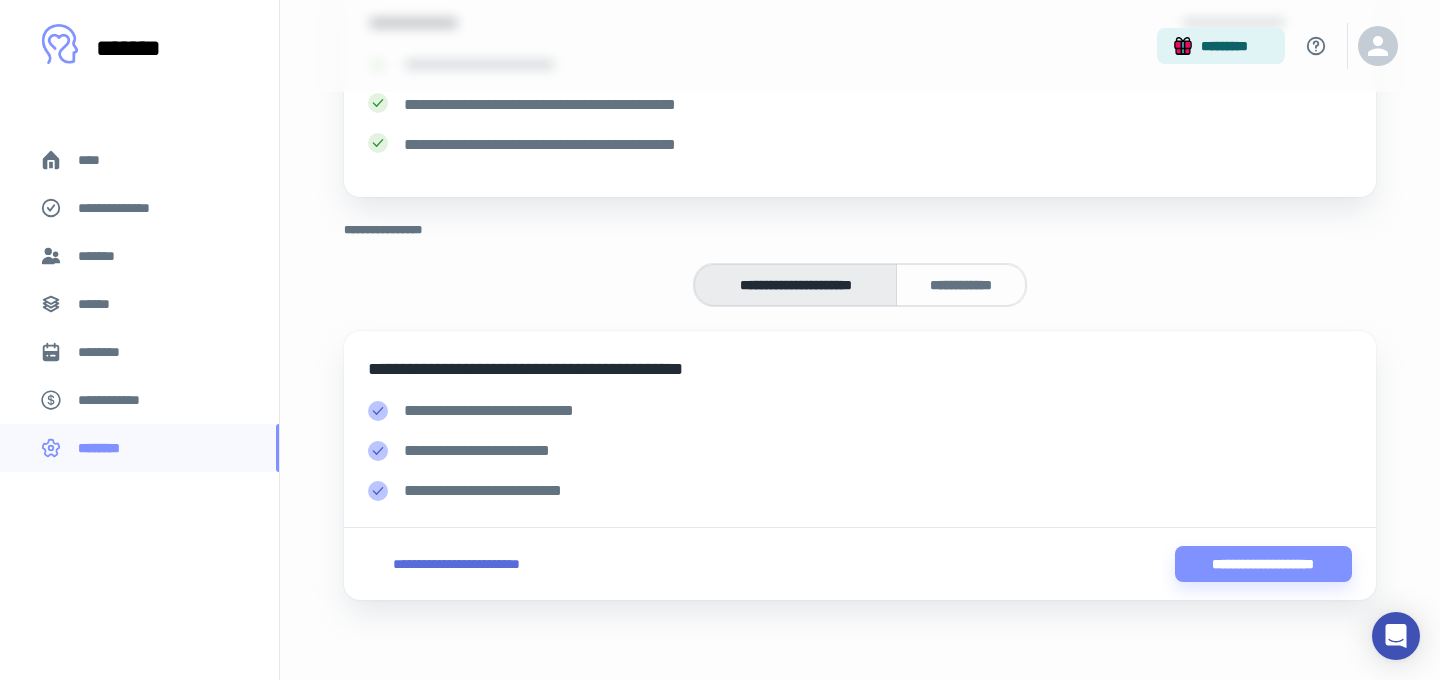 click on "**********" at bounding box center (456, 564) 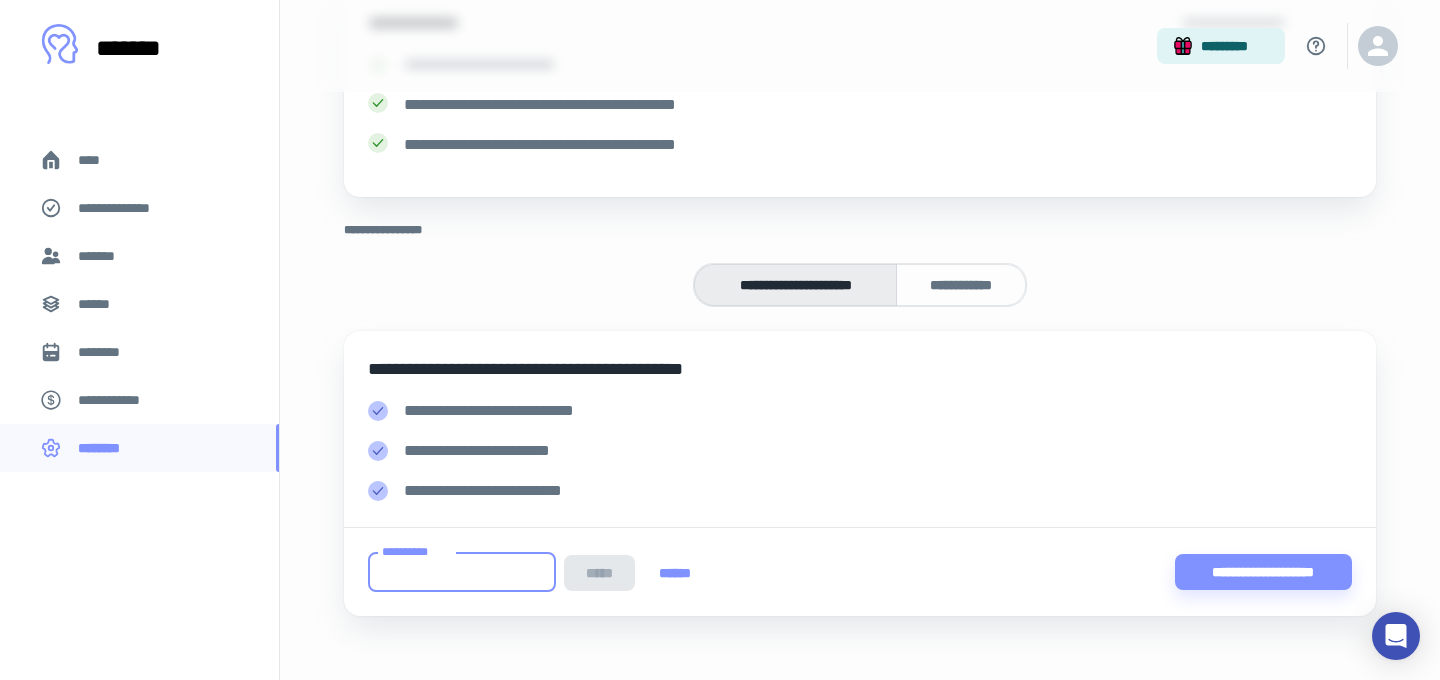 click on "**********" at bounding box center (462, 572) 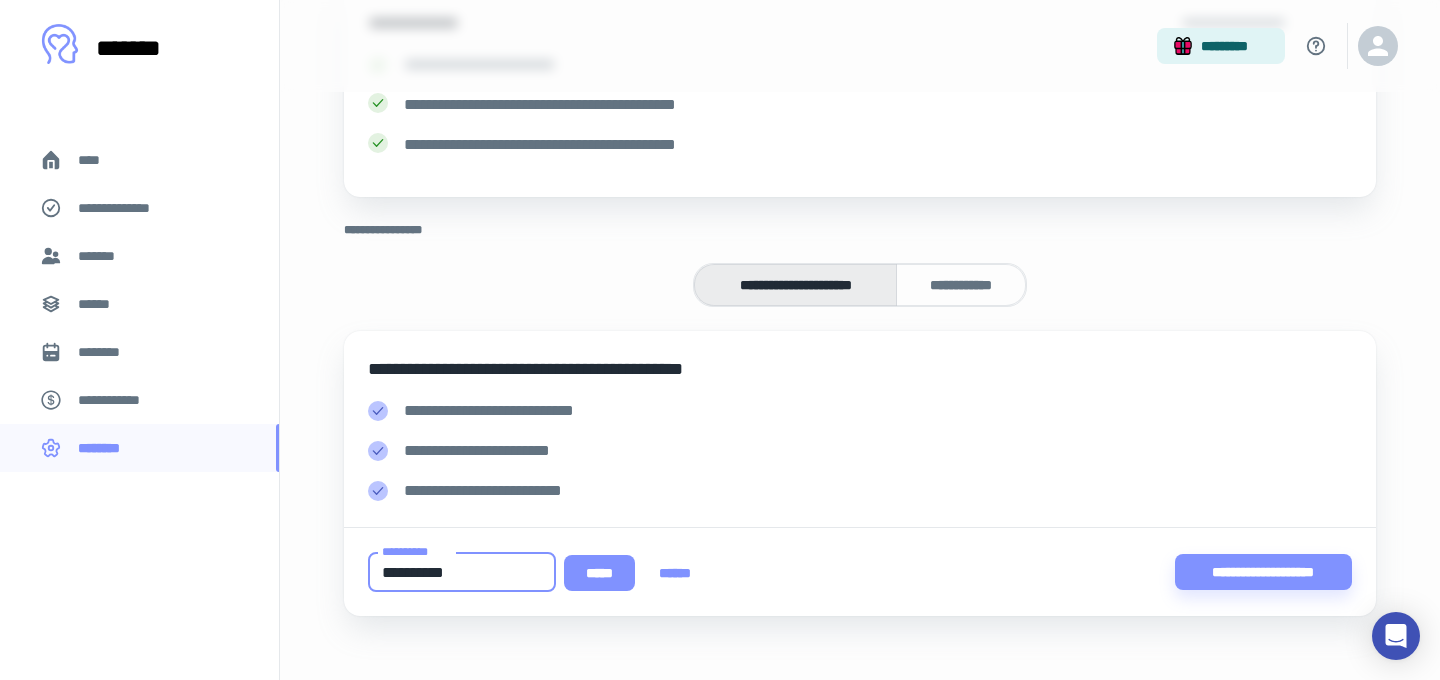 click on "*****" at bounding box center [599, 573] 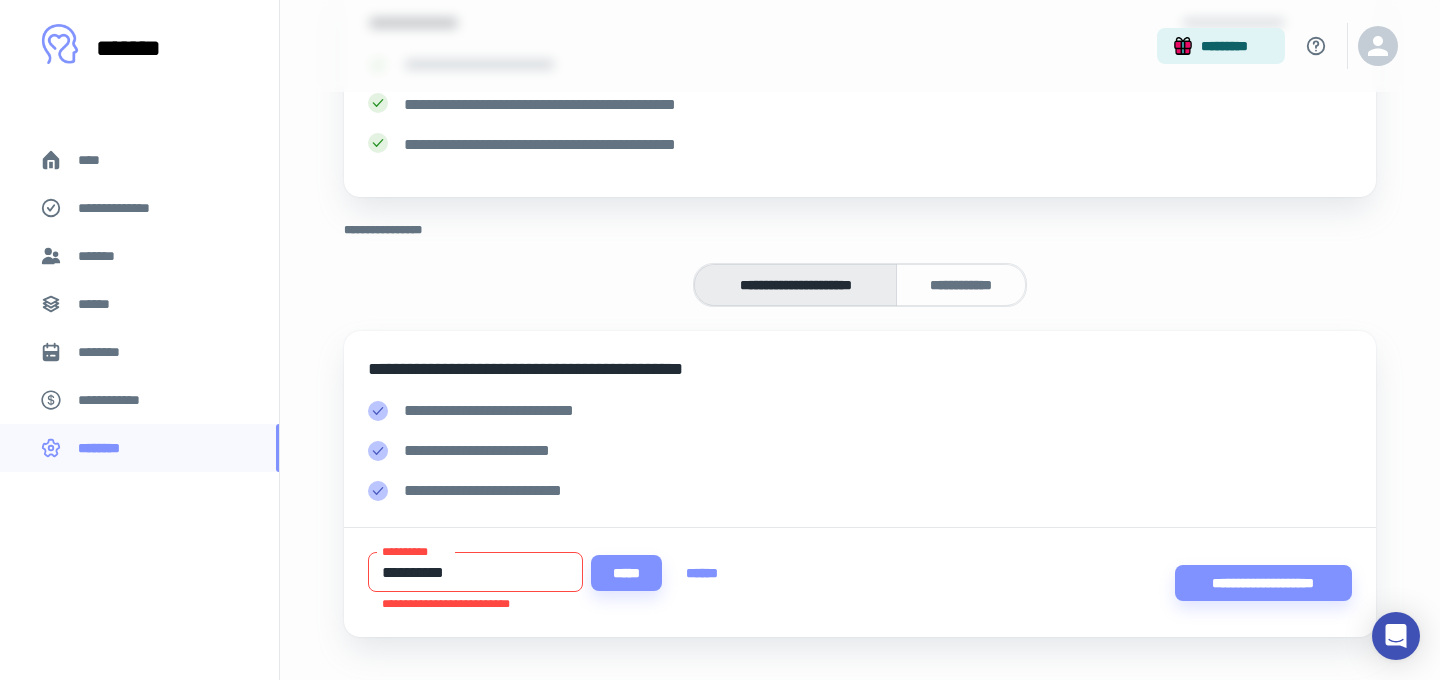 click on "**********" at bounding box center (475, 572) 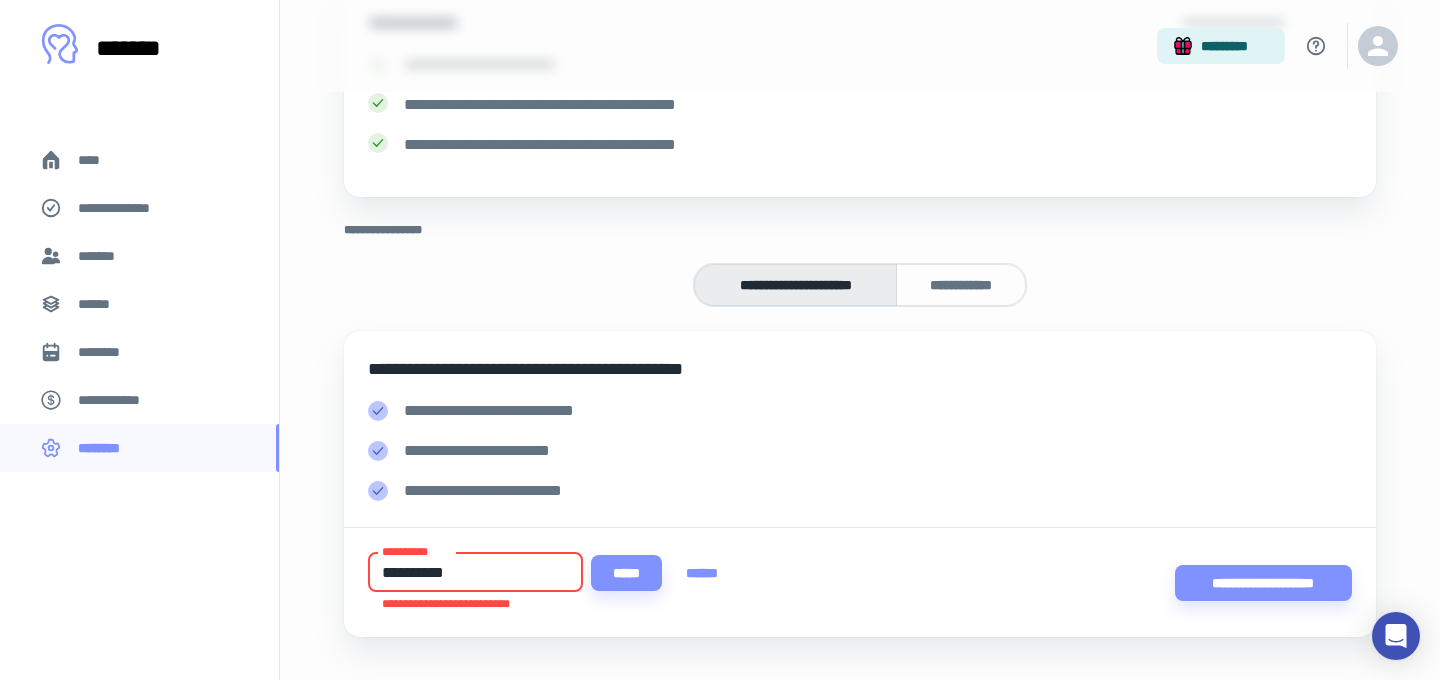 click on "**********" at bounding box center [475, 572] 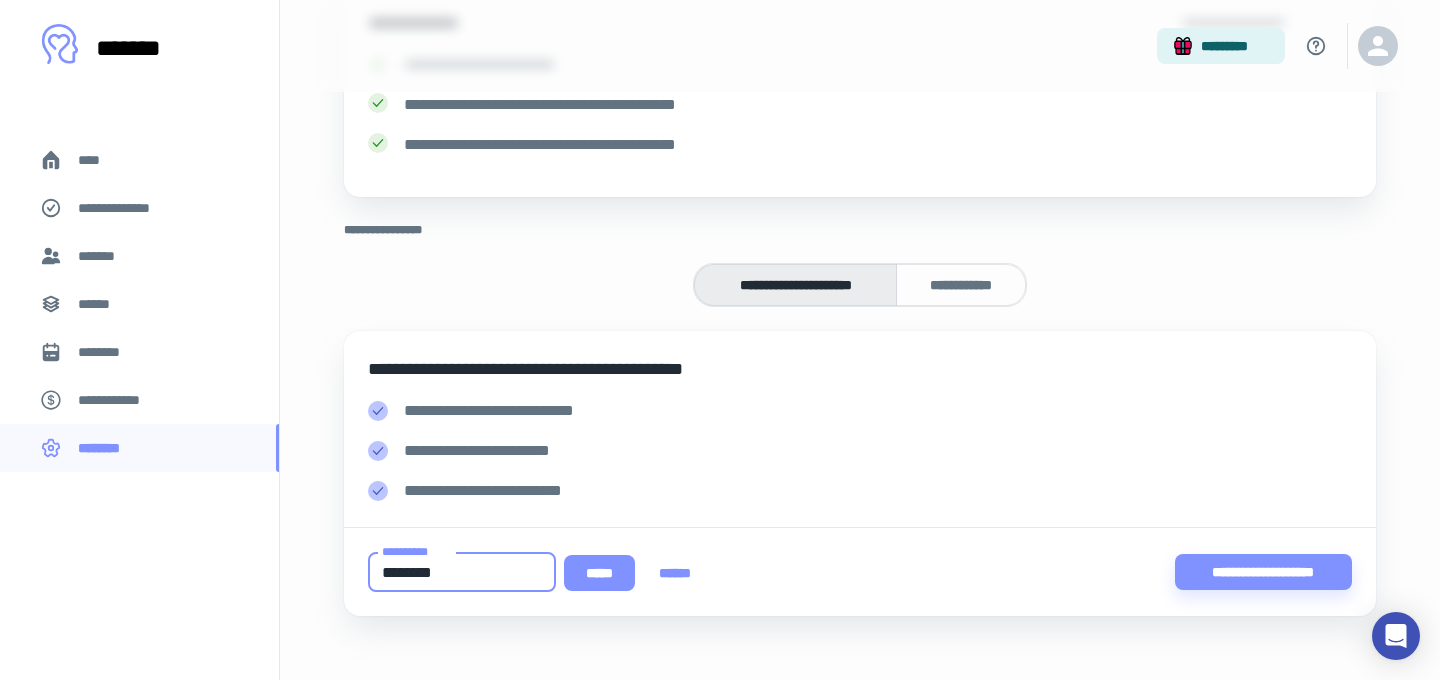 type on "********" 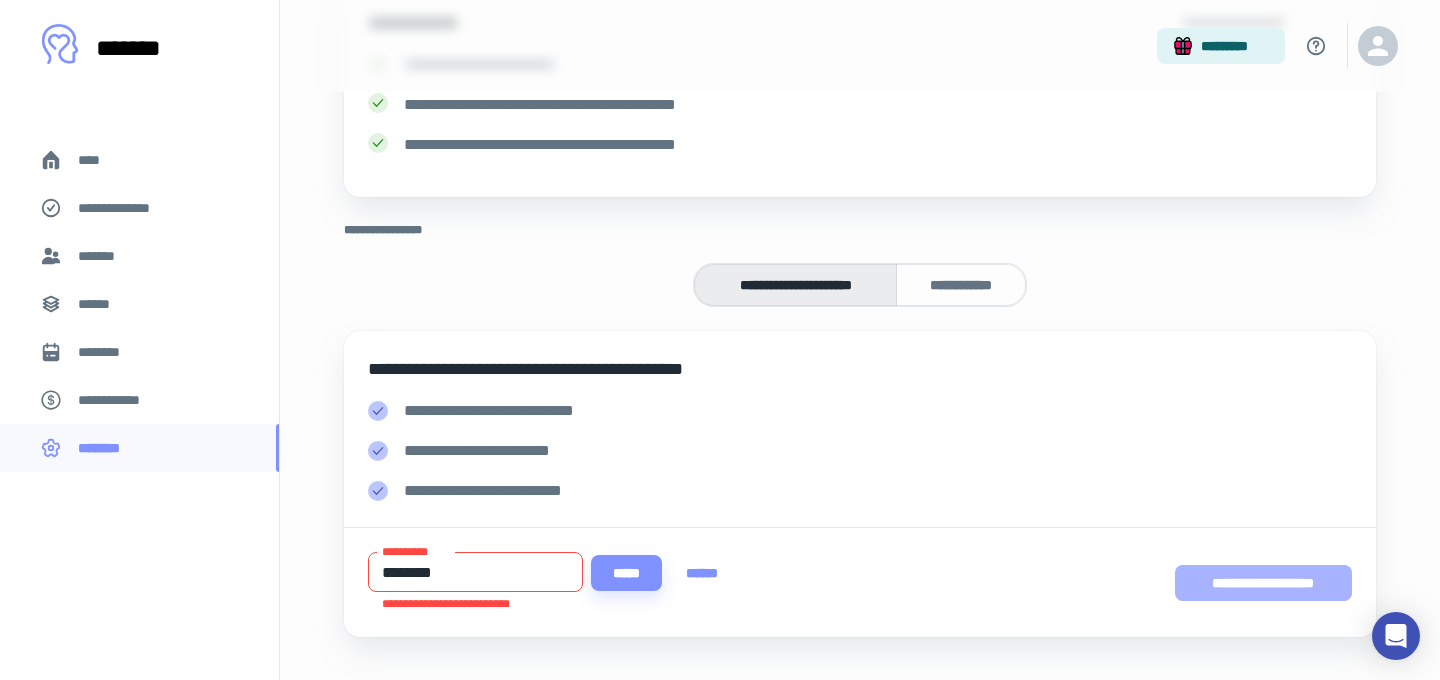 click on "**********" at bounding box center [1263, 583] 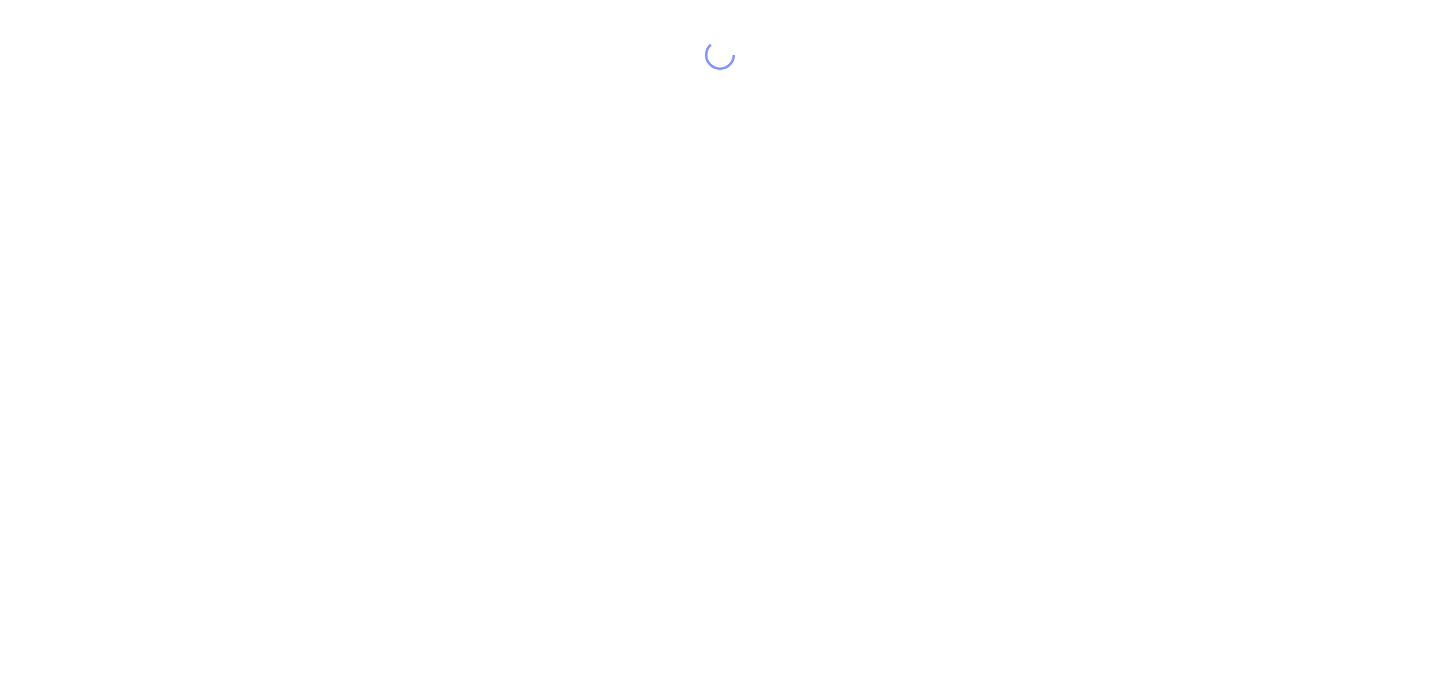 scroll, scrollTop: 0, scrollLeft: 0, axis: both 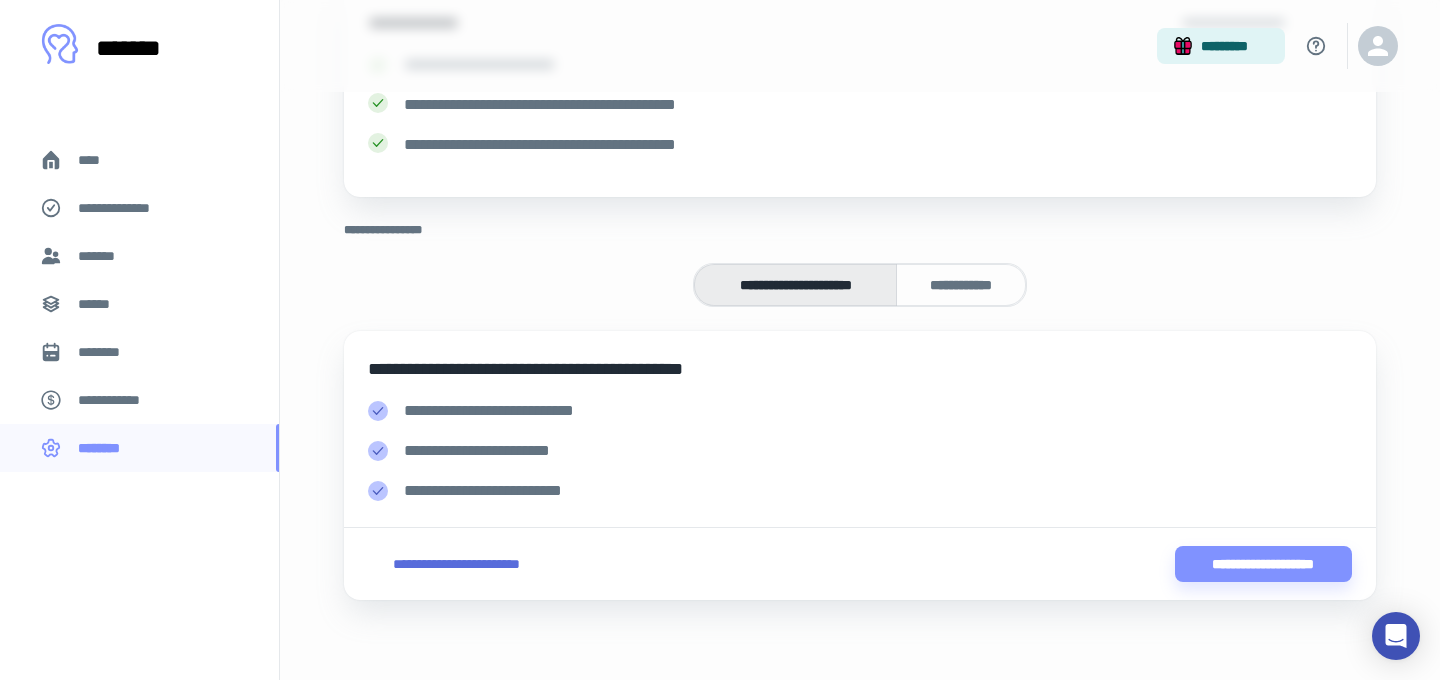 click on "**********" at bounding box center (961, 285) 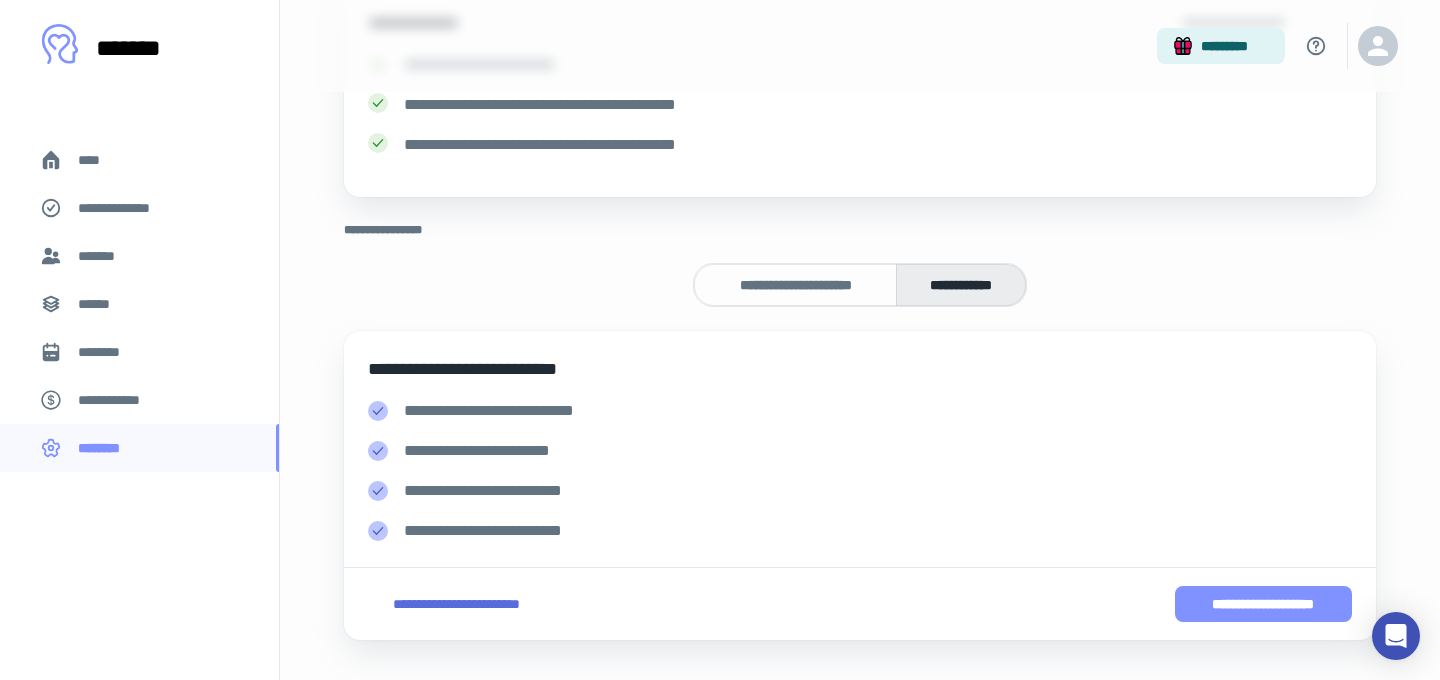 click on "**********" at bounding box center (1263, 604) 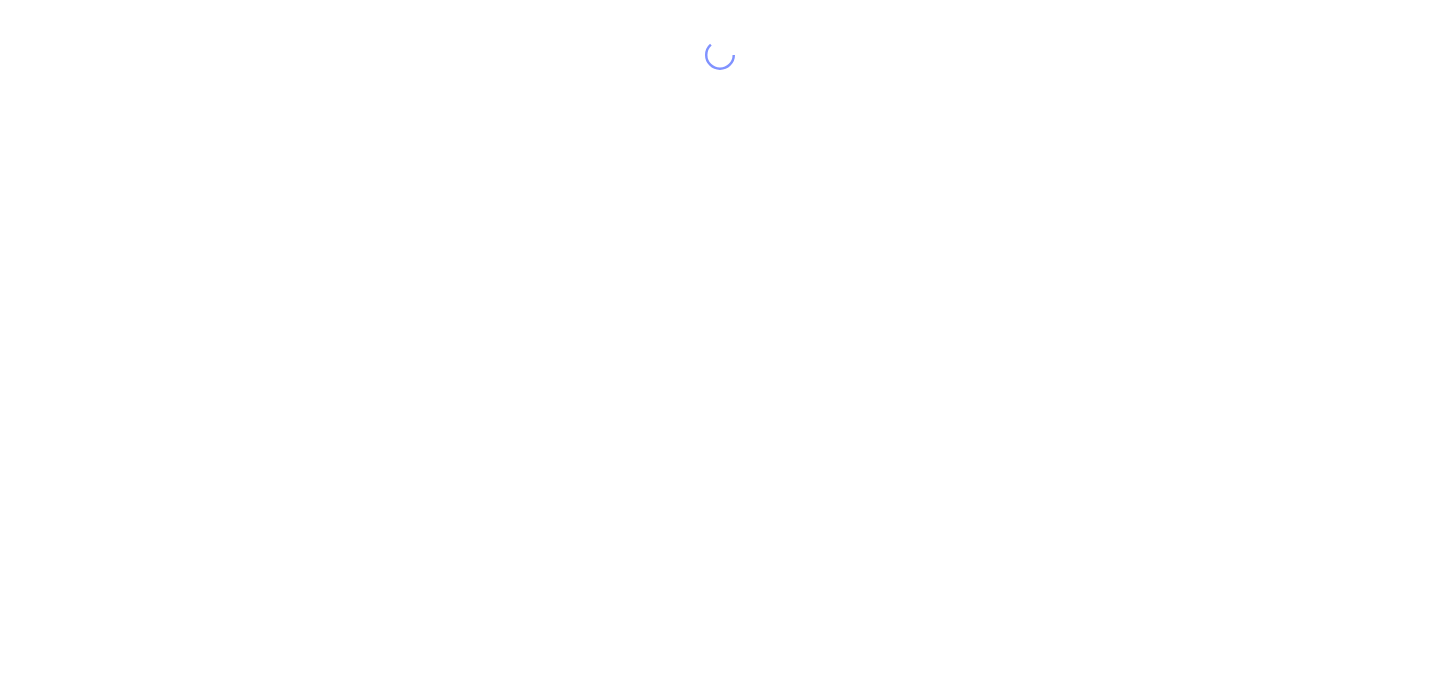 scroll, scrollTop: 0, scrollLeft: 0, axis: both 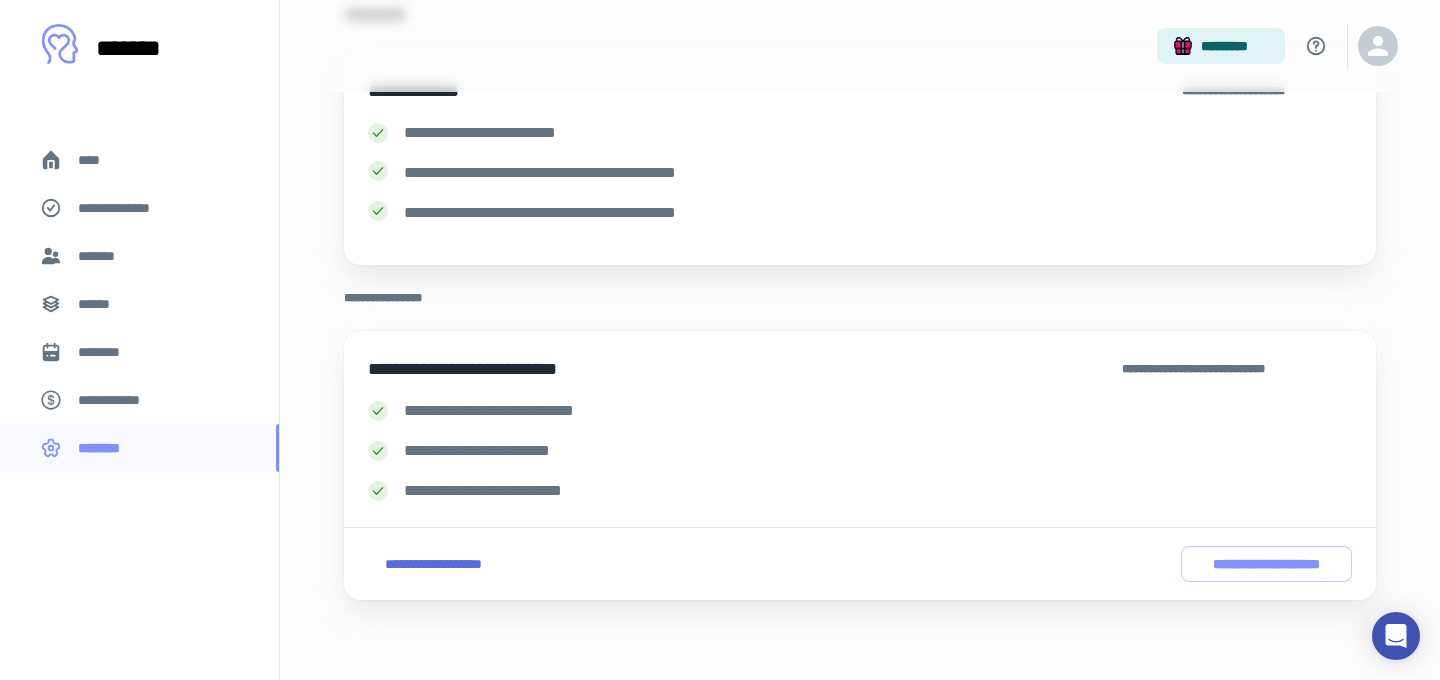 click on "**********" at bounding box center (127, 208) 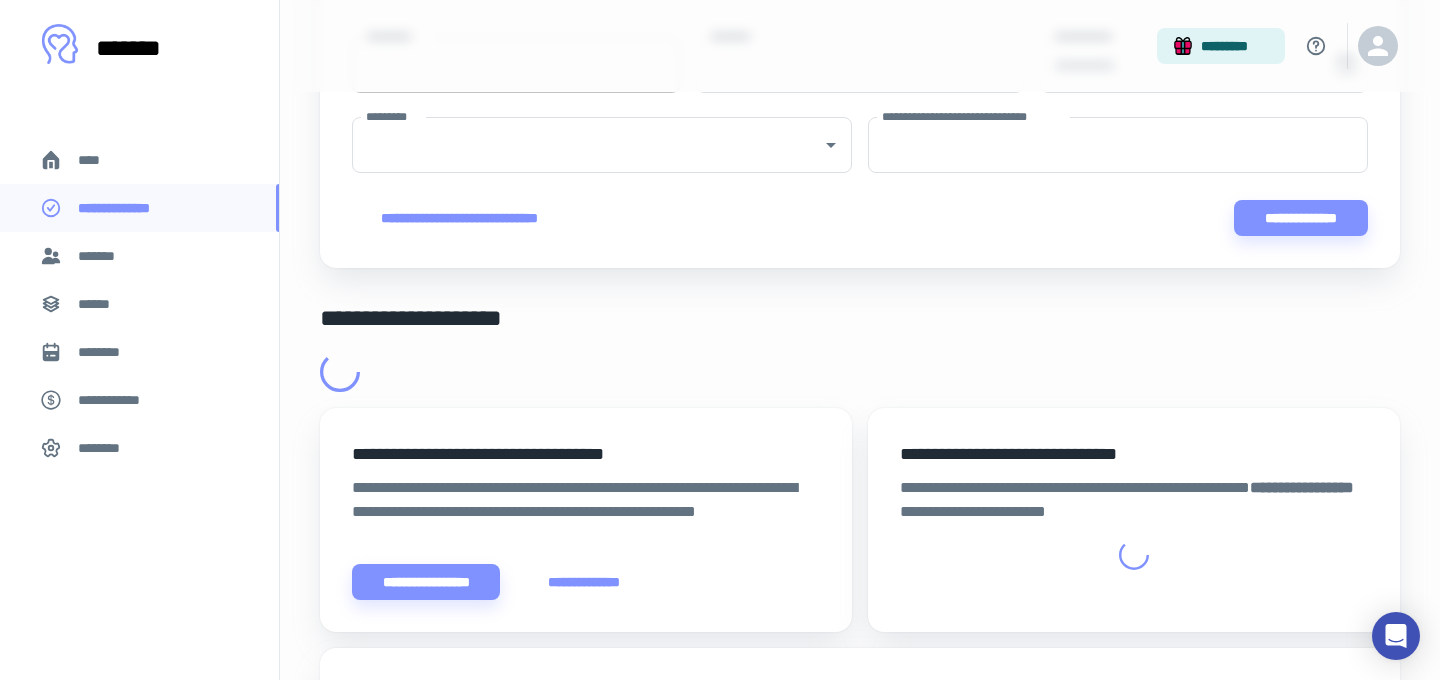 scroll, scrollTop: 0, scrollLeft: 0, axis: both 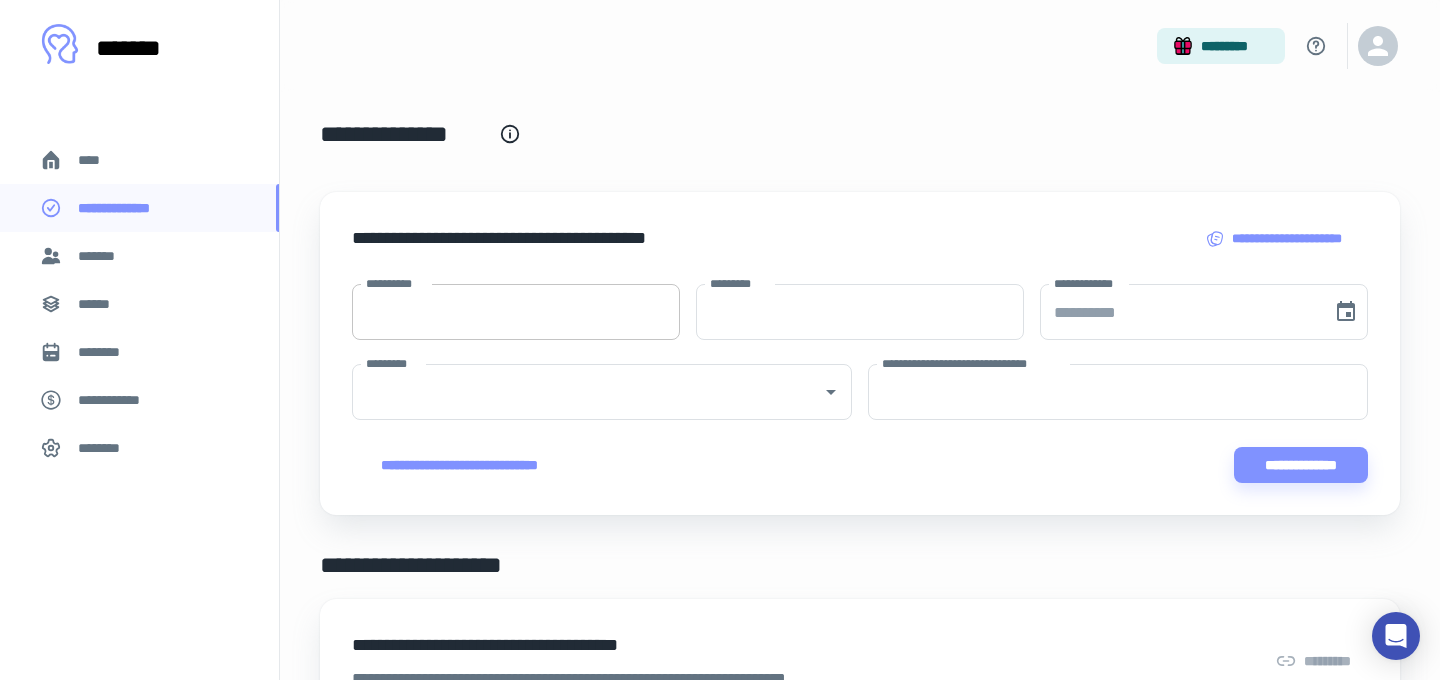 click on "**********" at bounding box center (516, 312) 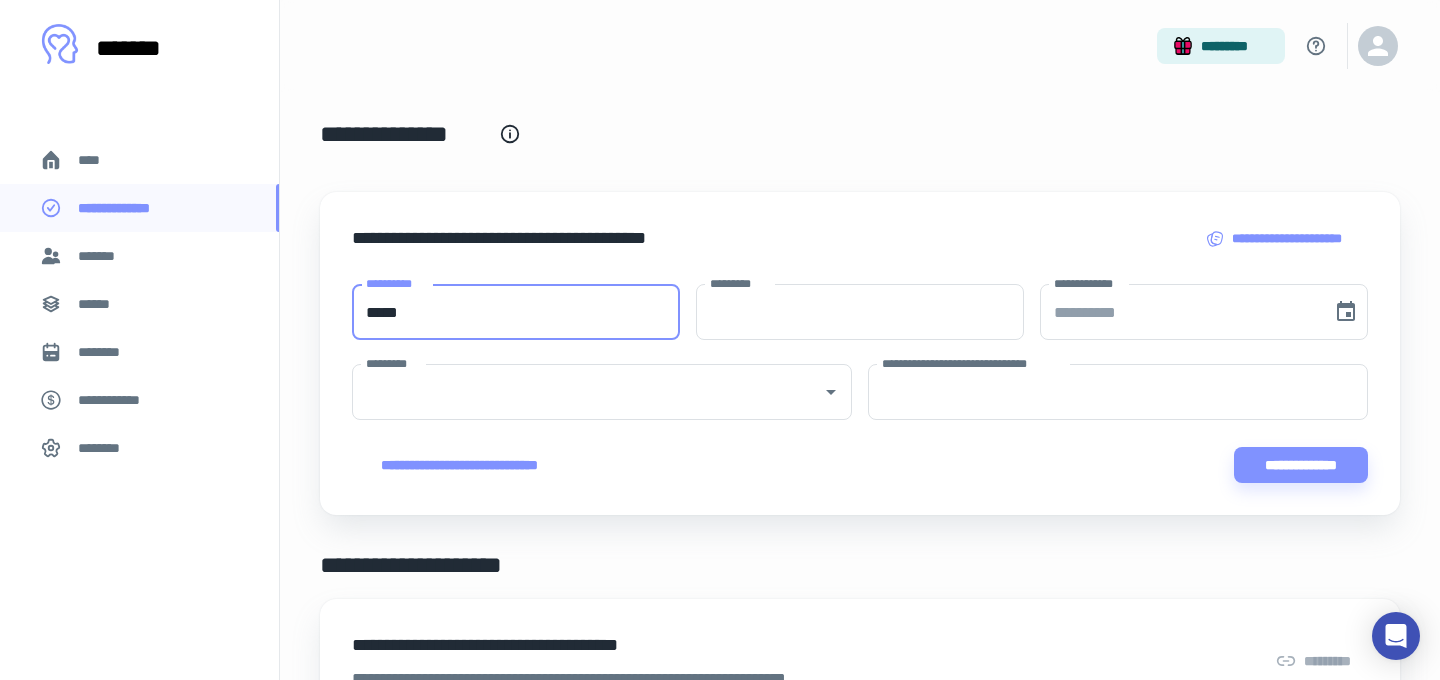 type on "*****" 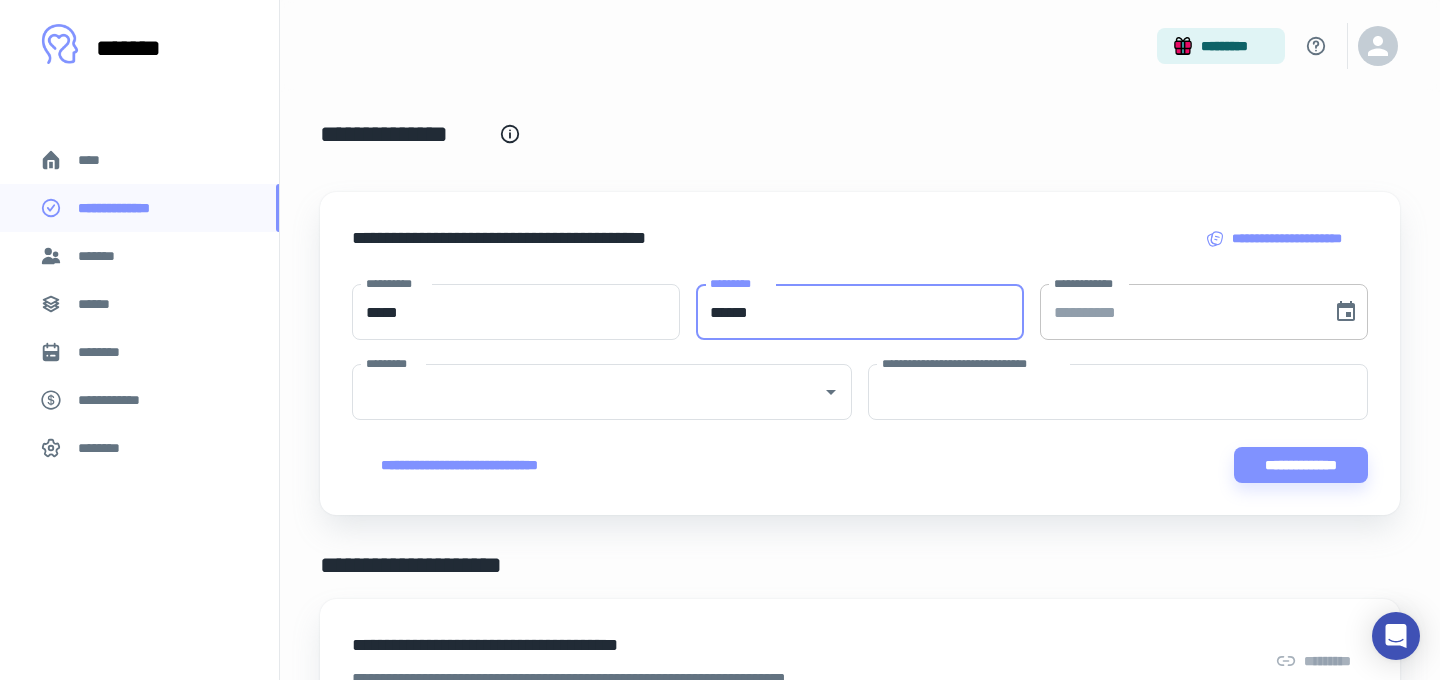 type on "******" 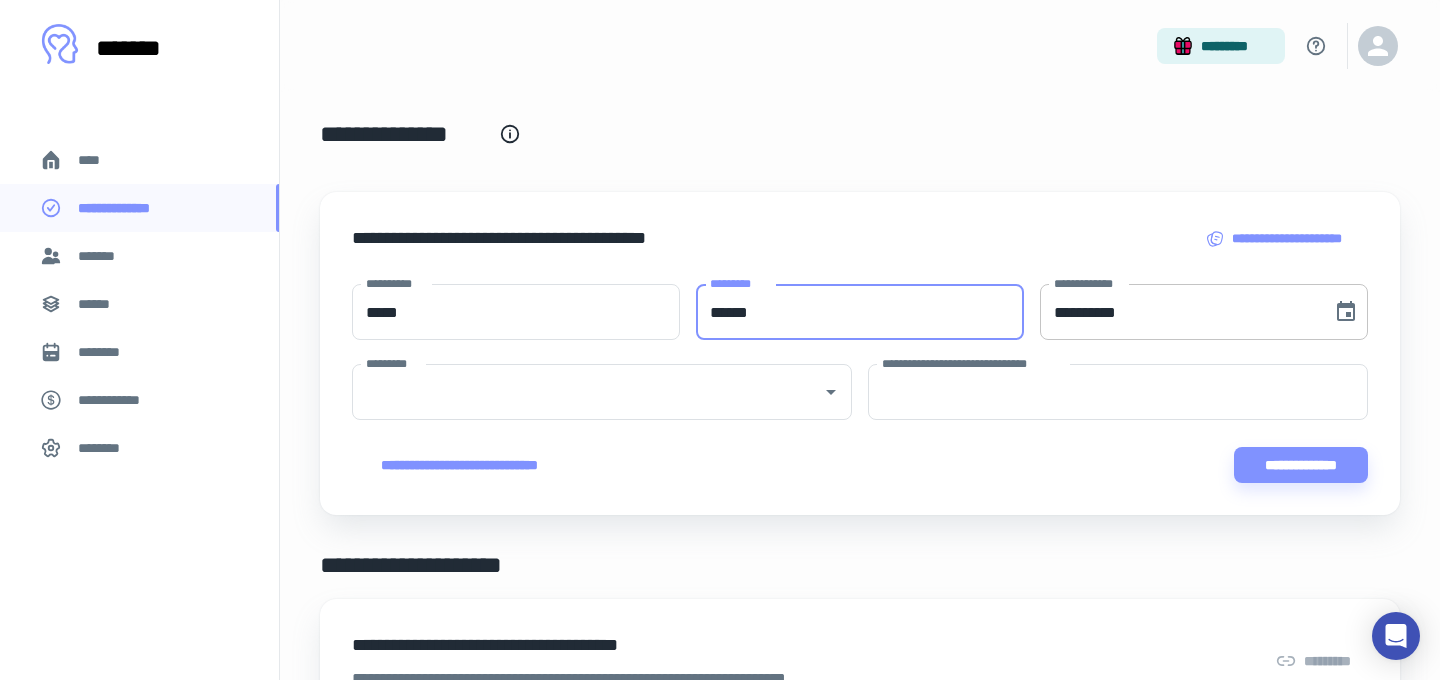 click on "**********" at bounding box center (1179, 312) 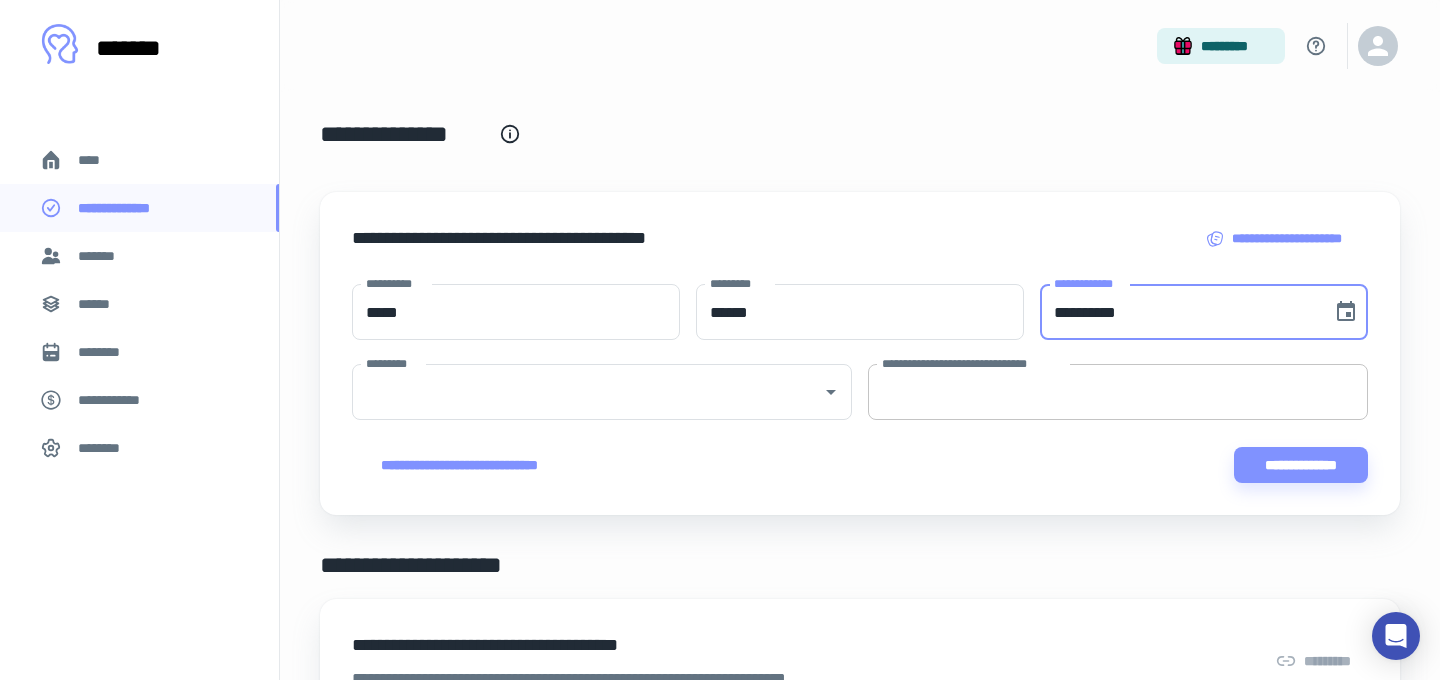 type on "**********" 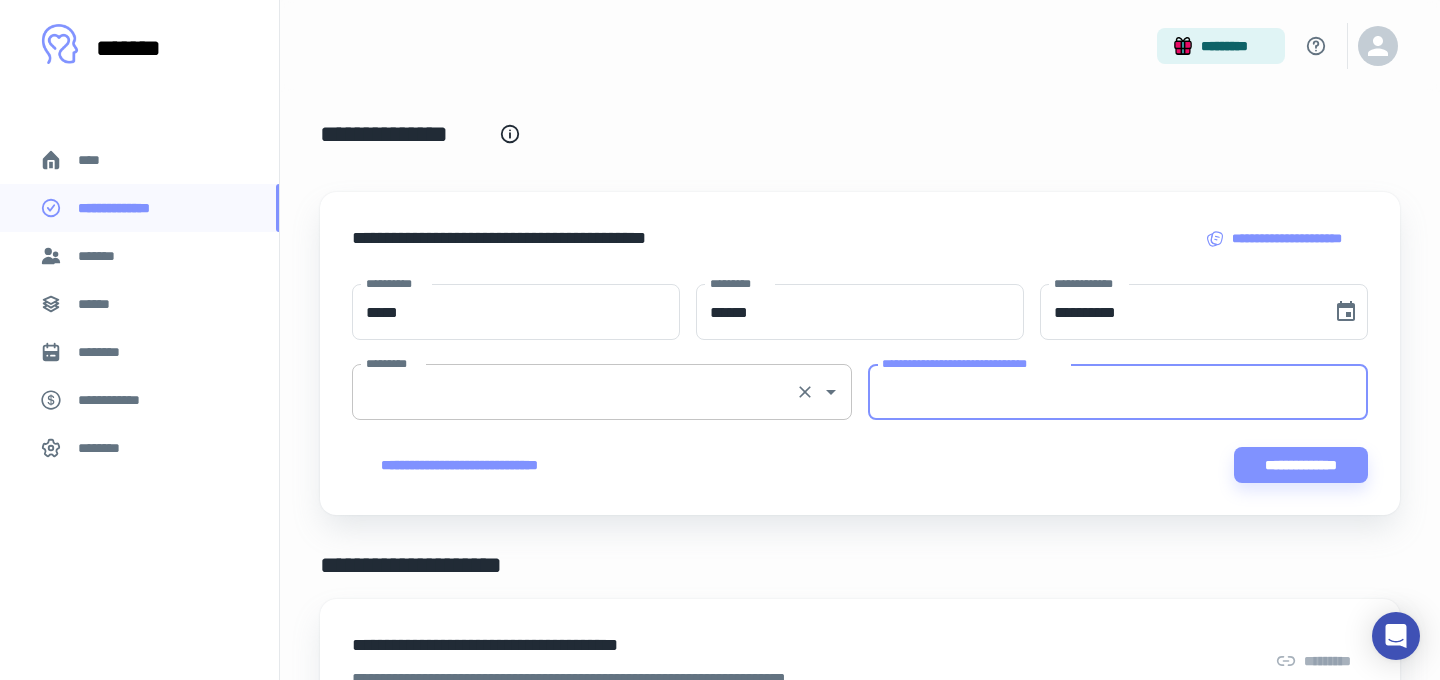 click on "*********" at bounding box center (574, 392) 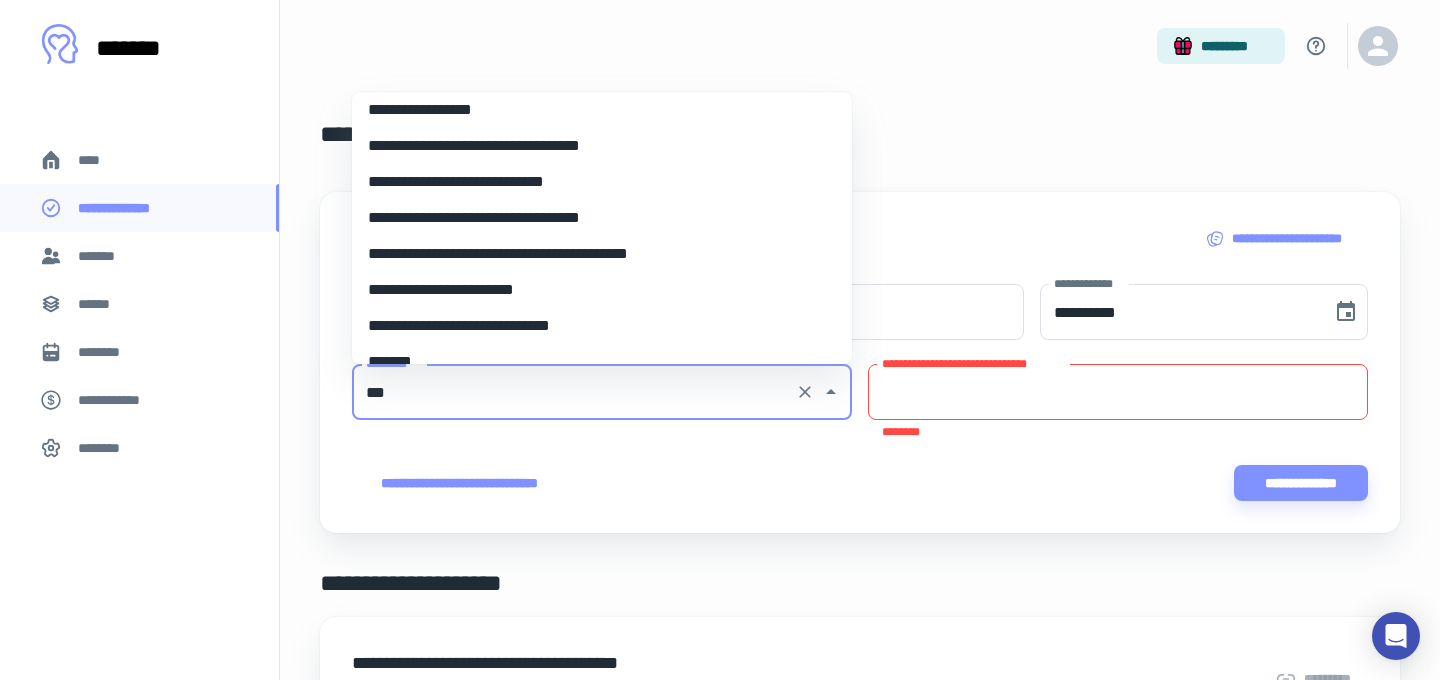 scroll, scrollTop: 0, scrollLeft: 0, axis: both 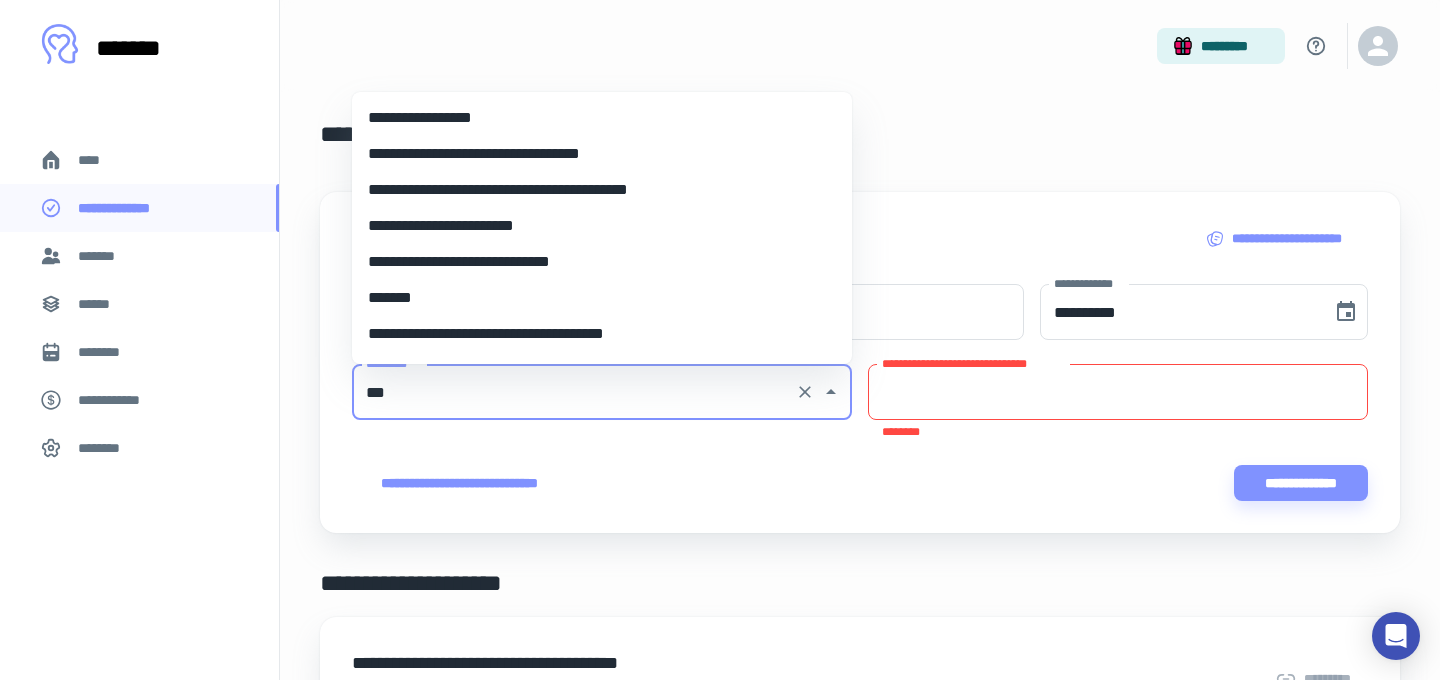 click on "**********" at bounding box center [602, 118] 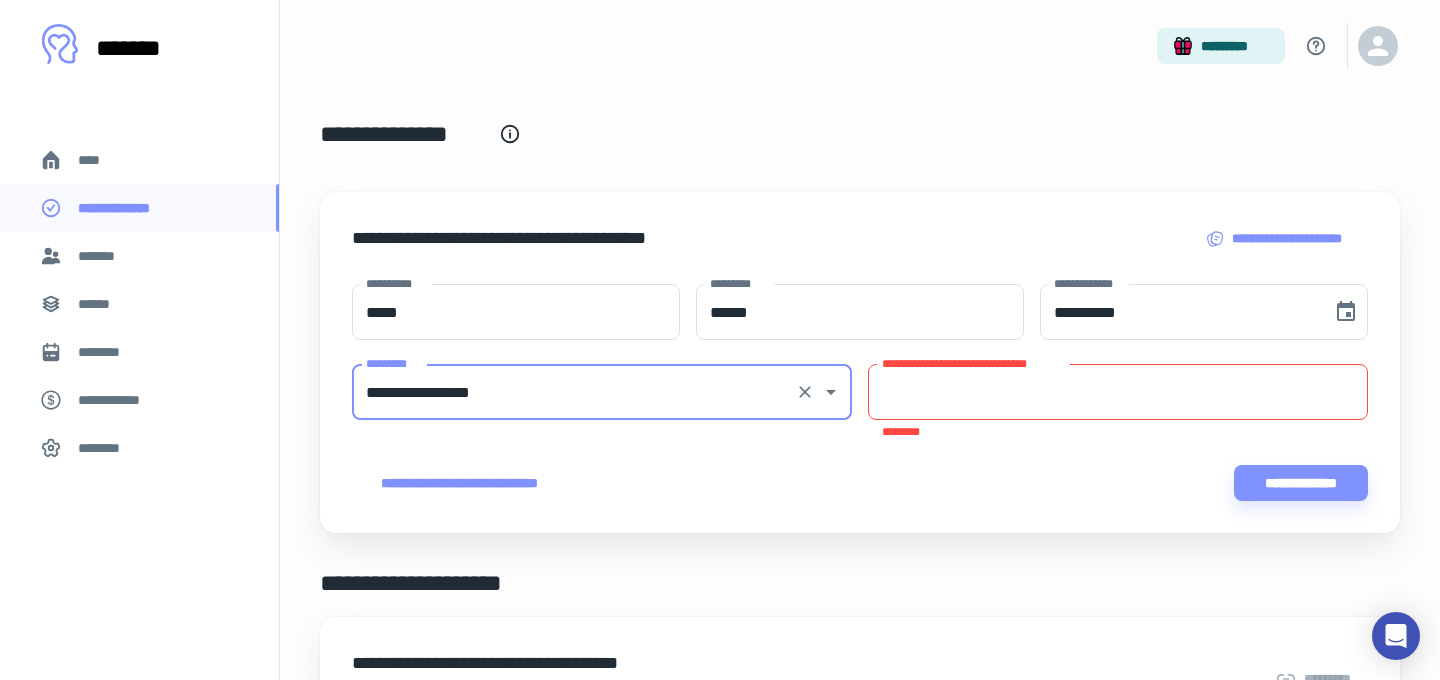type on "**********" 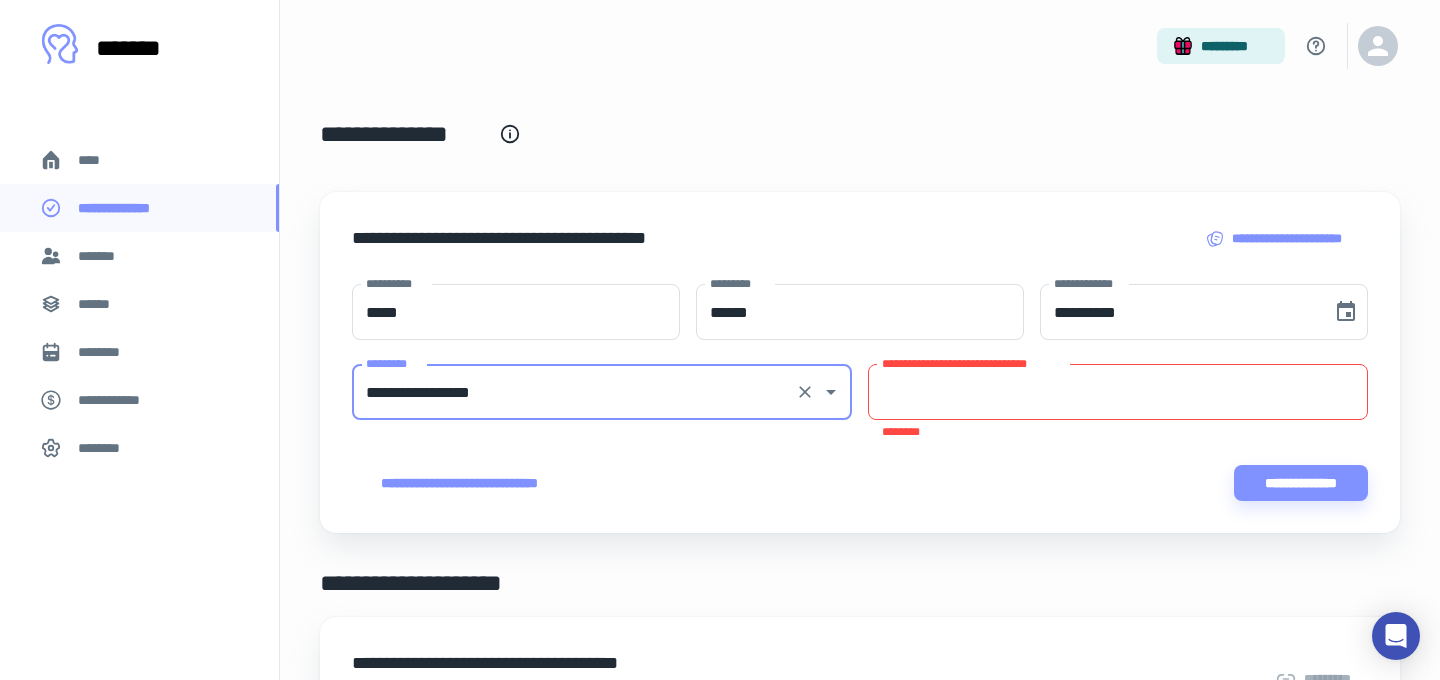 click on "**********" at bounding box center [1118, 392] 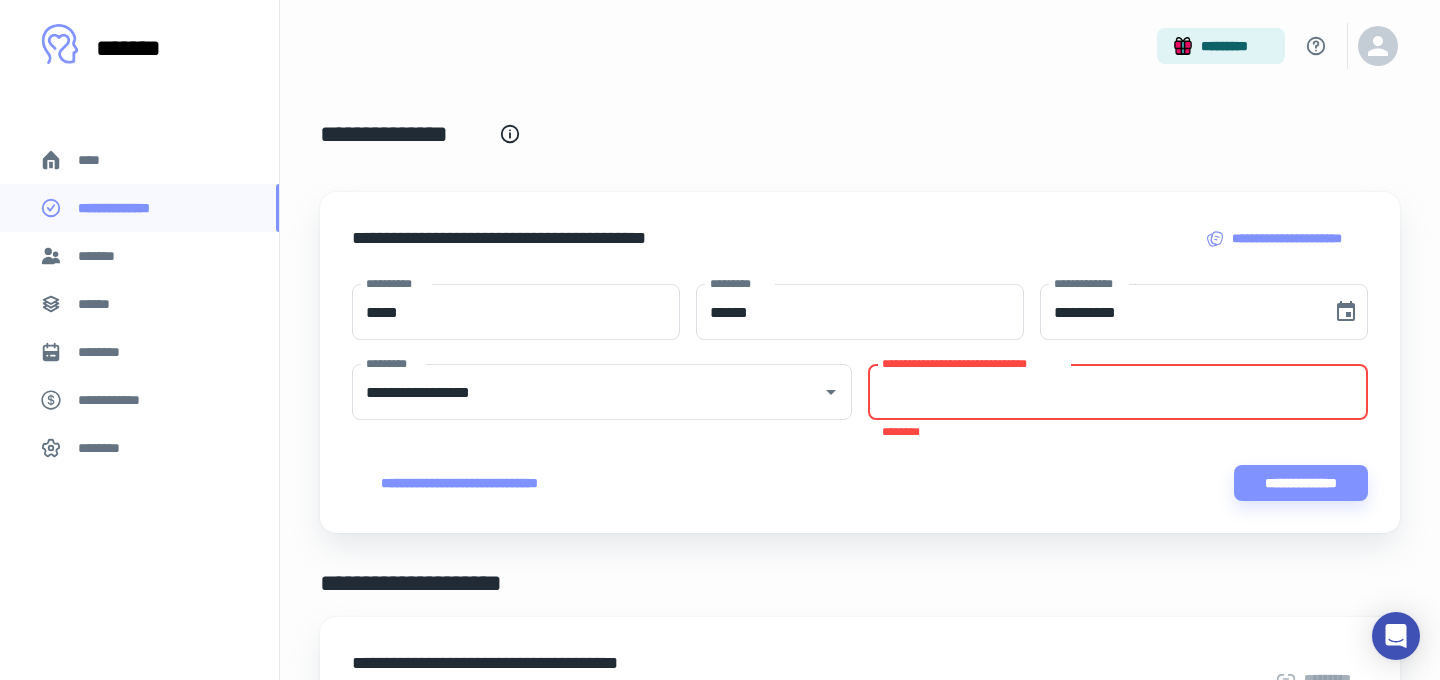paste on "**********" 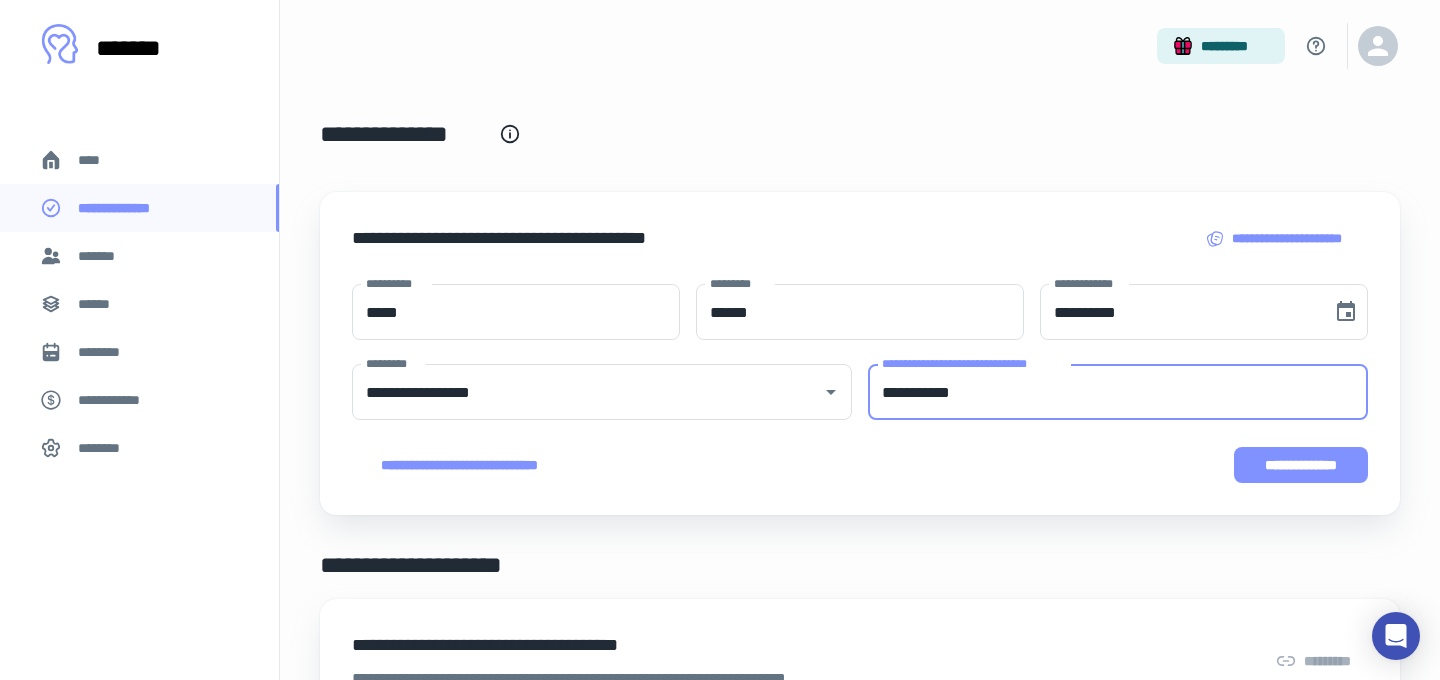 type on "**********" 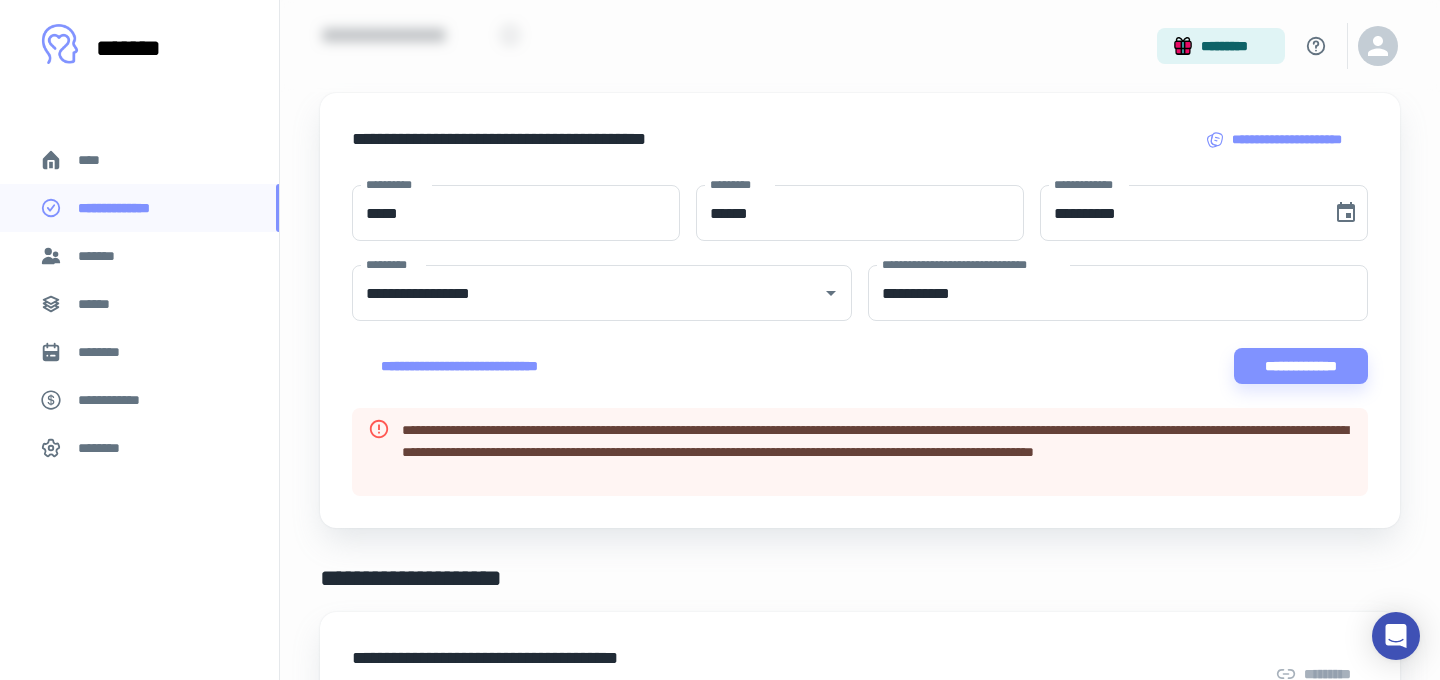 scroll, scrollTop: 100, scrollLeft: 0, axis: vertical 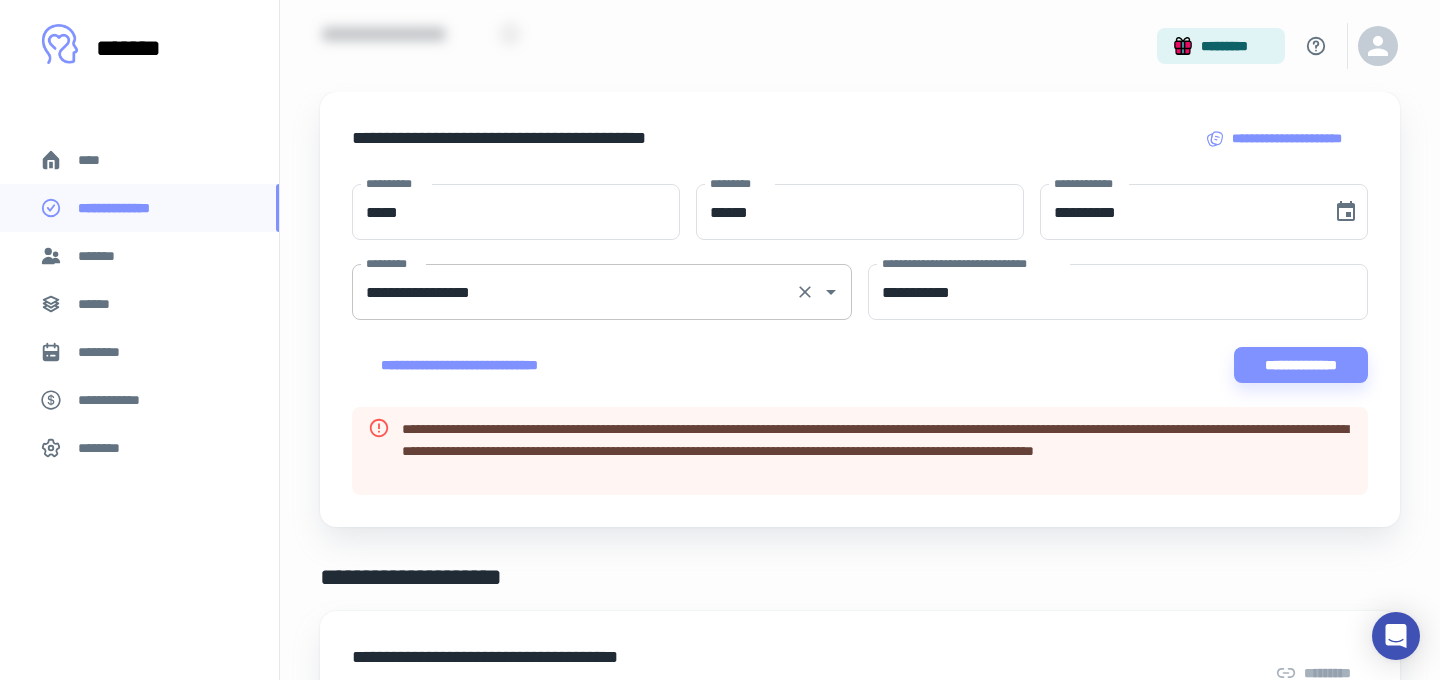 click on "**********" at bounding box center [602, 292] 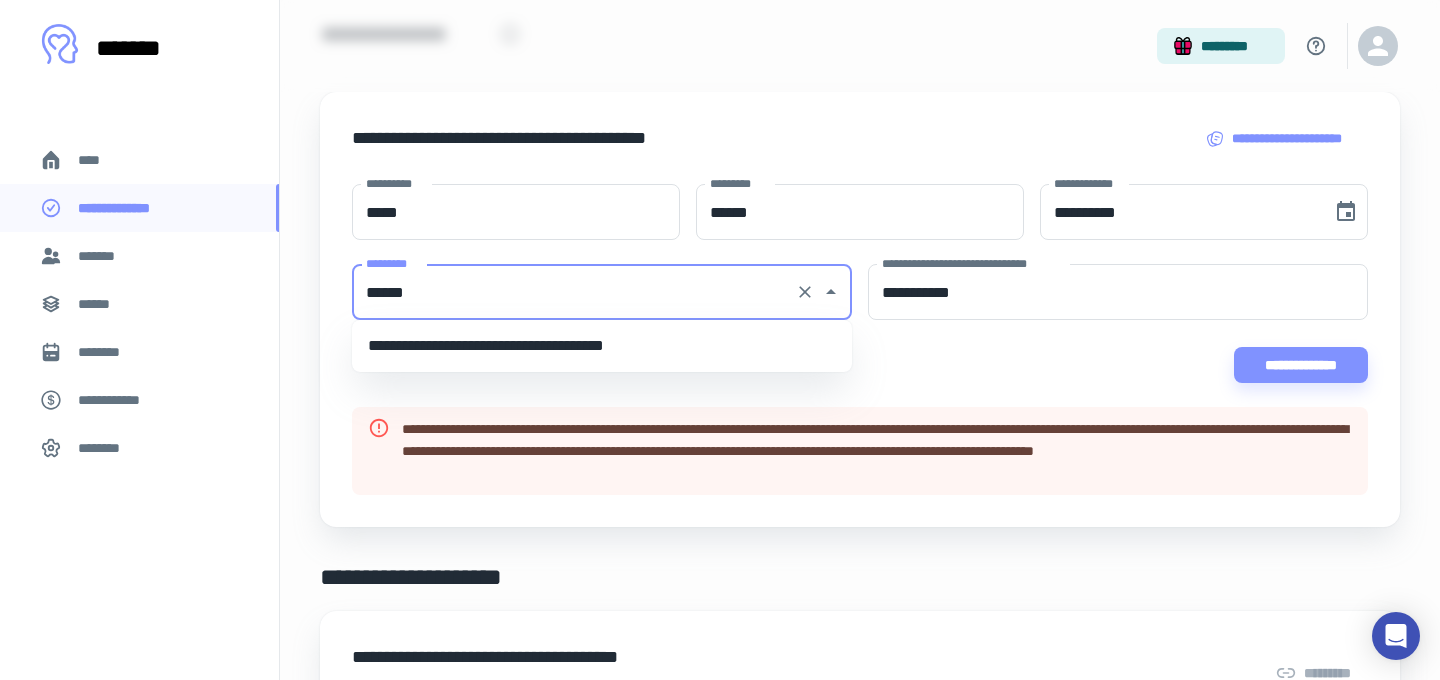 click on "**********" at bounding box center [602, 346] 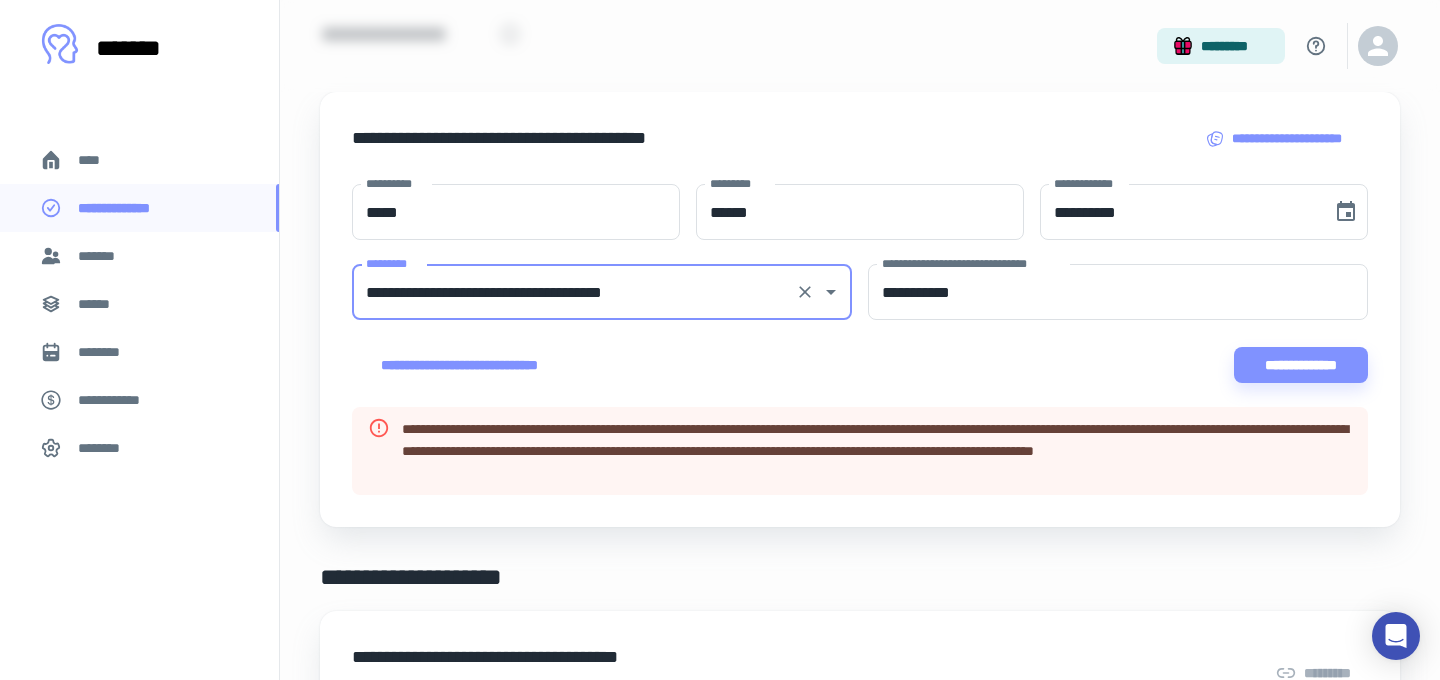 type on "**********" 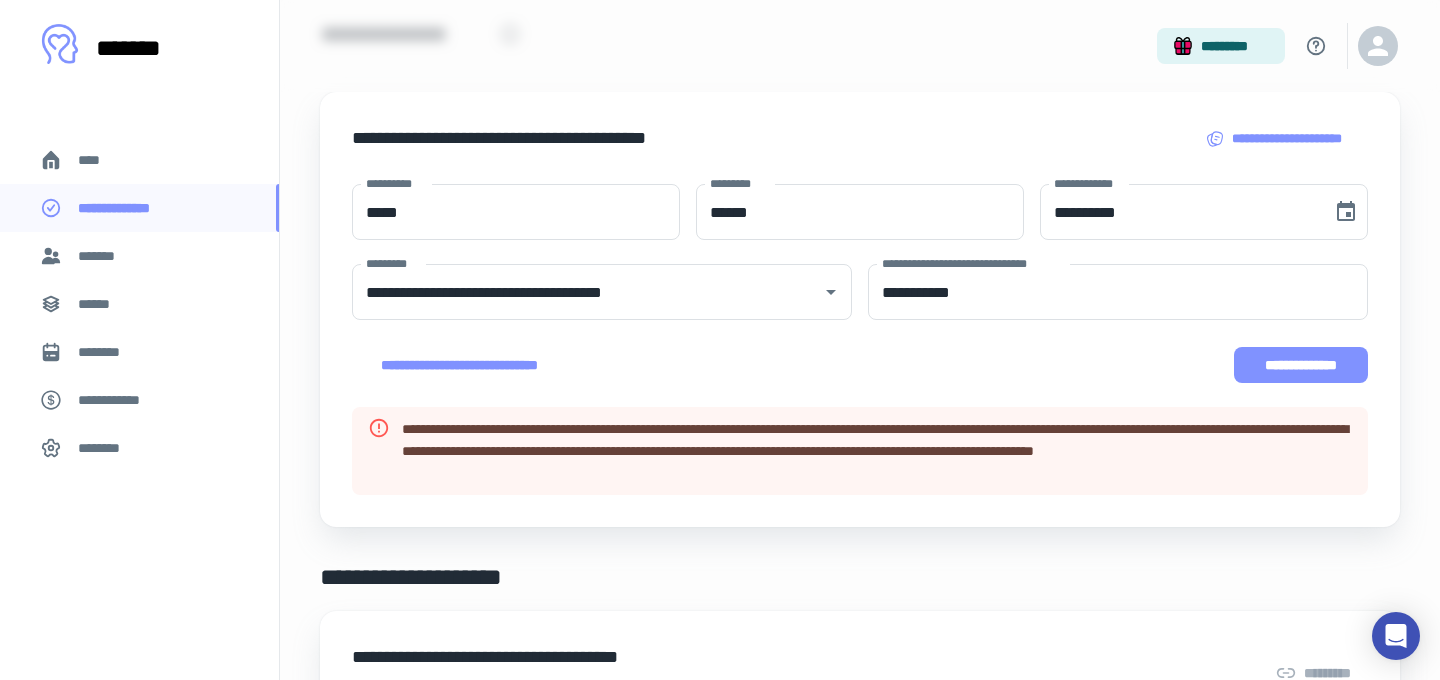 click on "**********" at bounding box center [1301, 365] 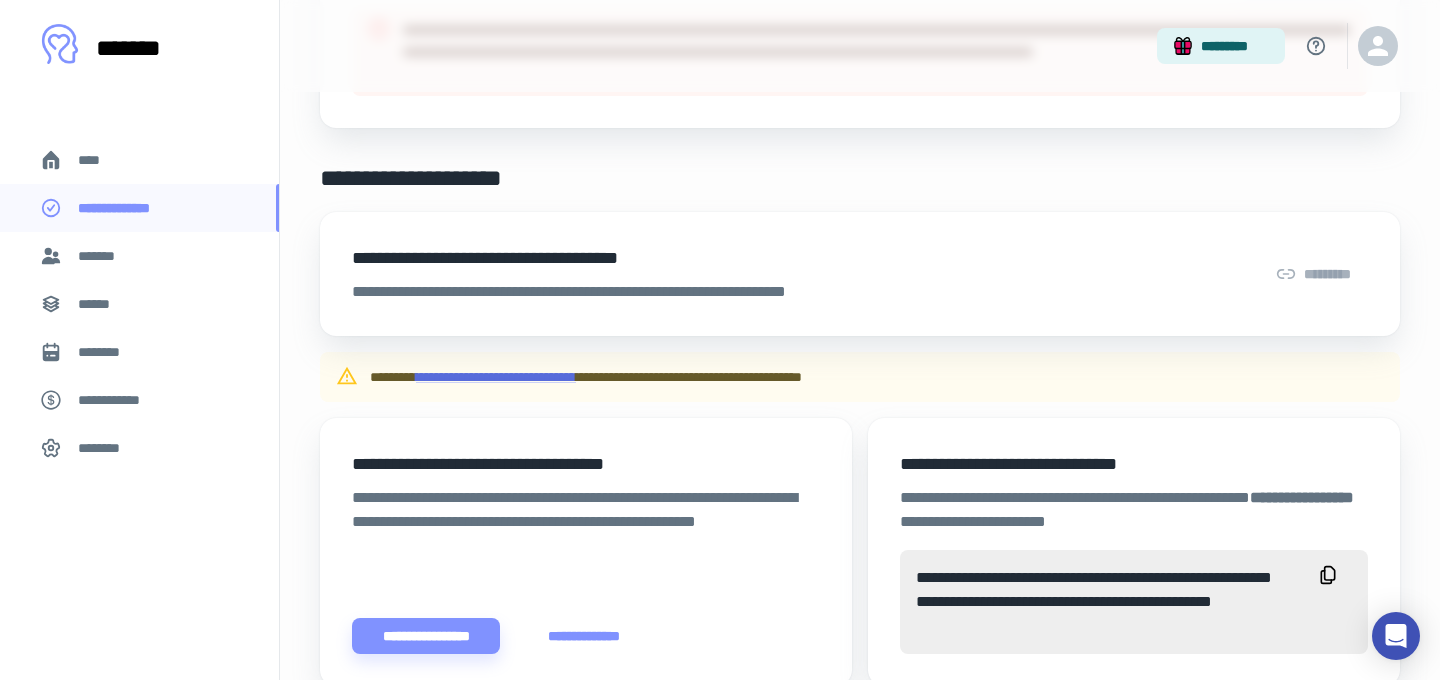 scroll, scrollTop: 0, scrollLeft: 0, axis: both 